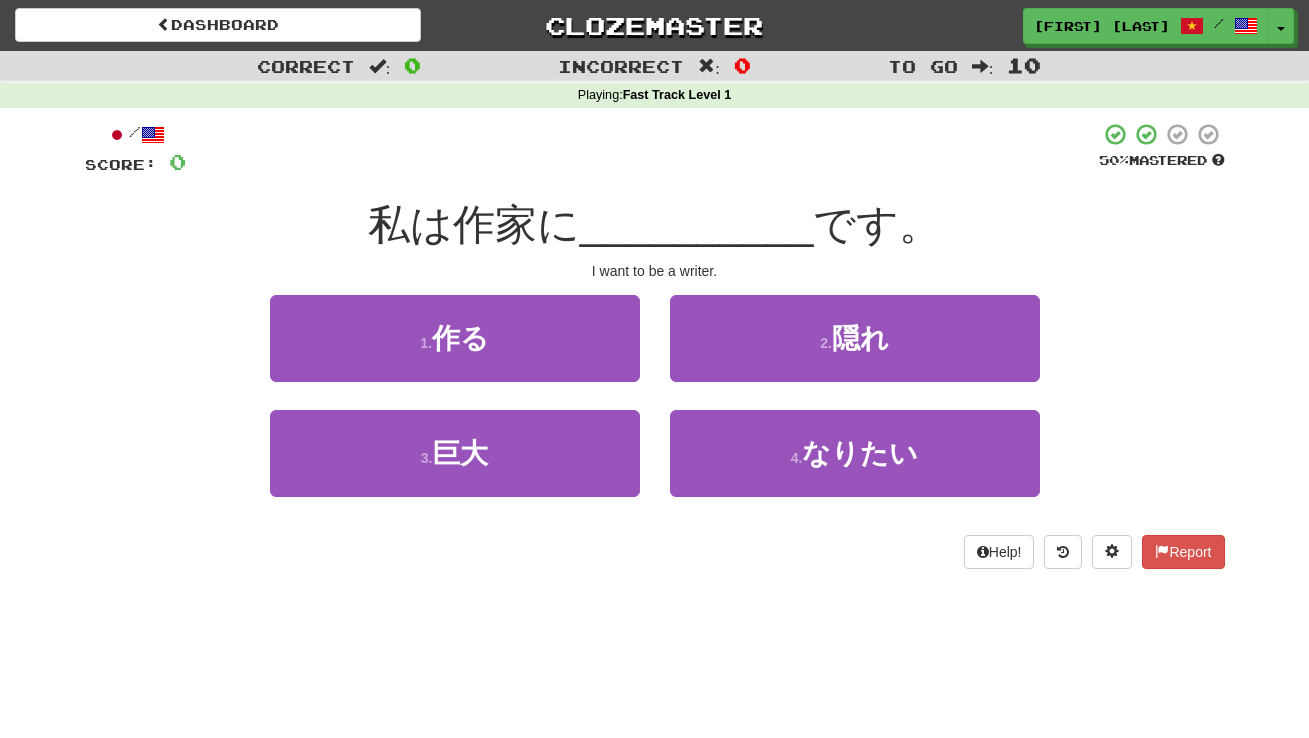 scroll, scrollTop: 0, scrollLeft: 0, axis: both 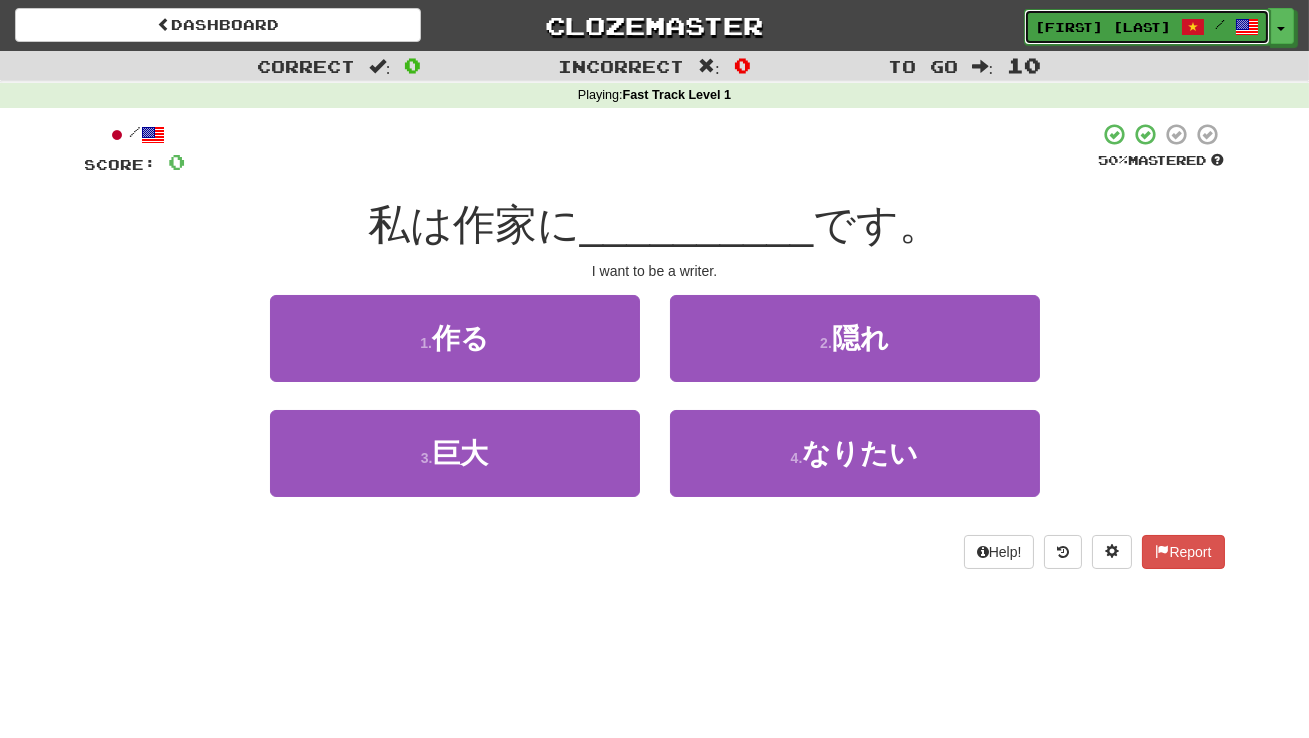 click on "[PHONE]" at bounding box center [1103, 27] 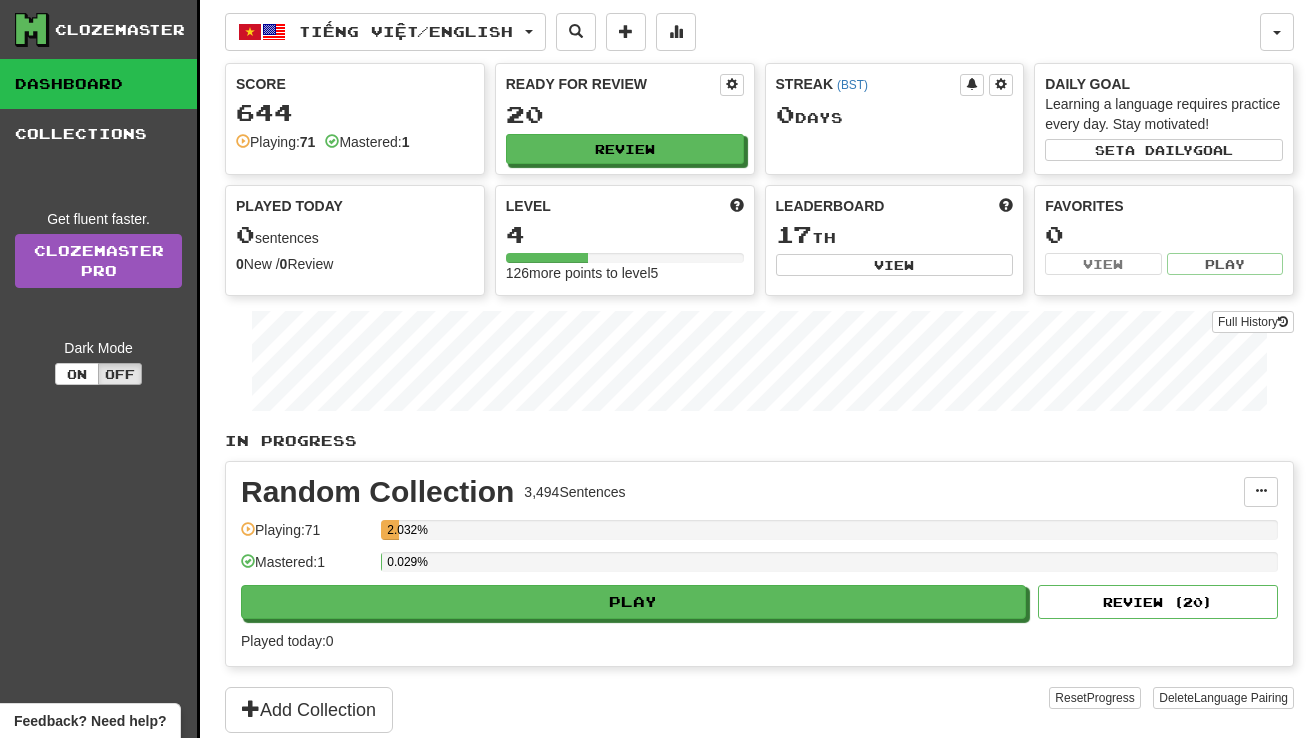 scroll, scrollTop: 0, scrollLeft: 0, axis: both 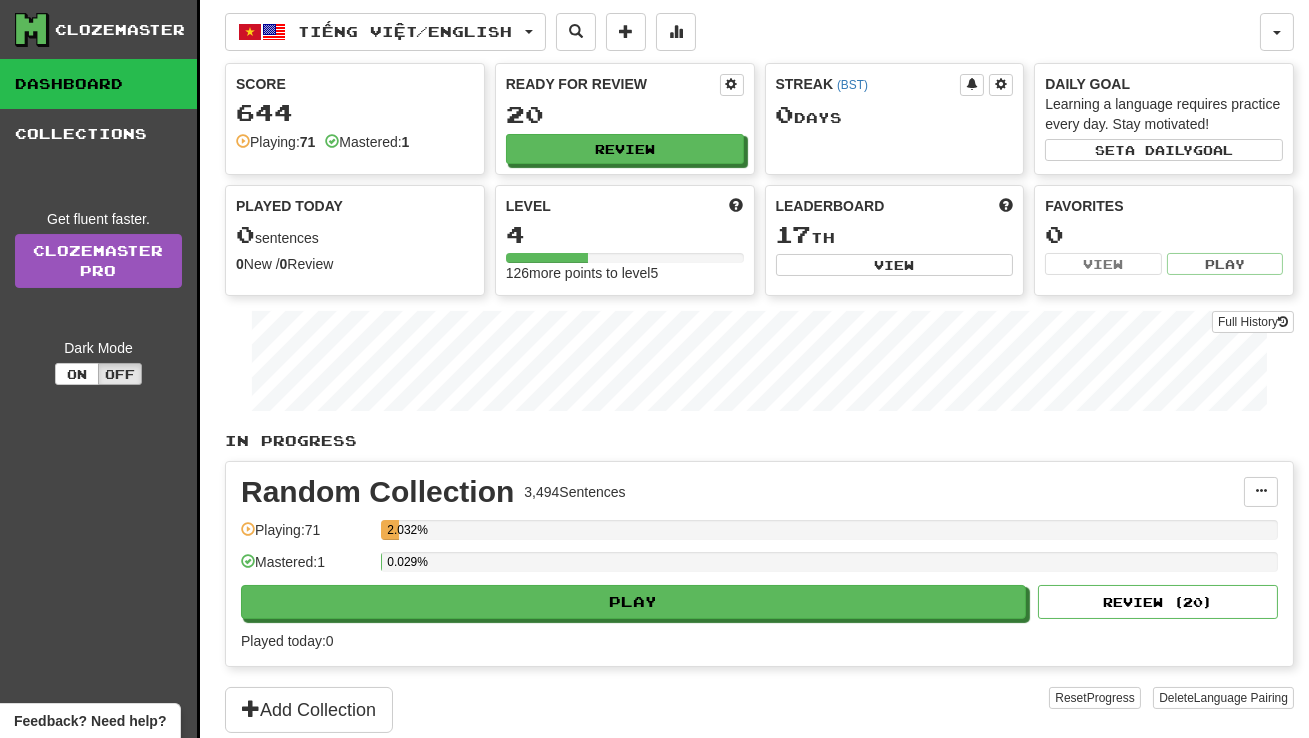 click on "Played today:  0" at bounding box center (759, 641) 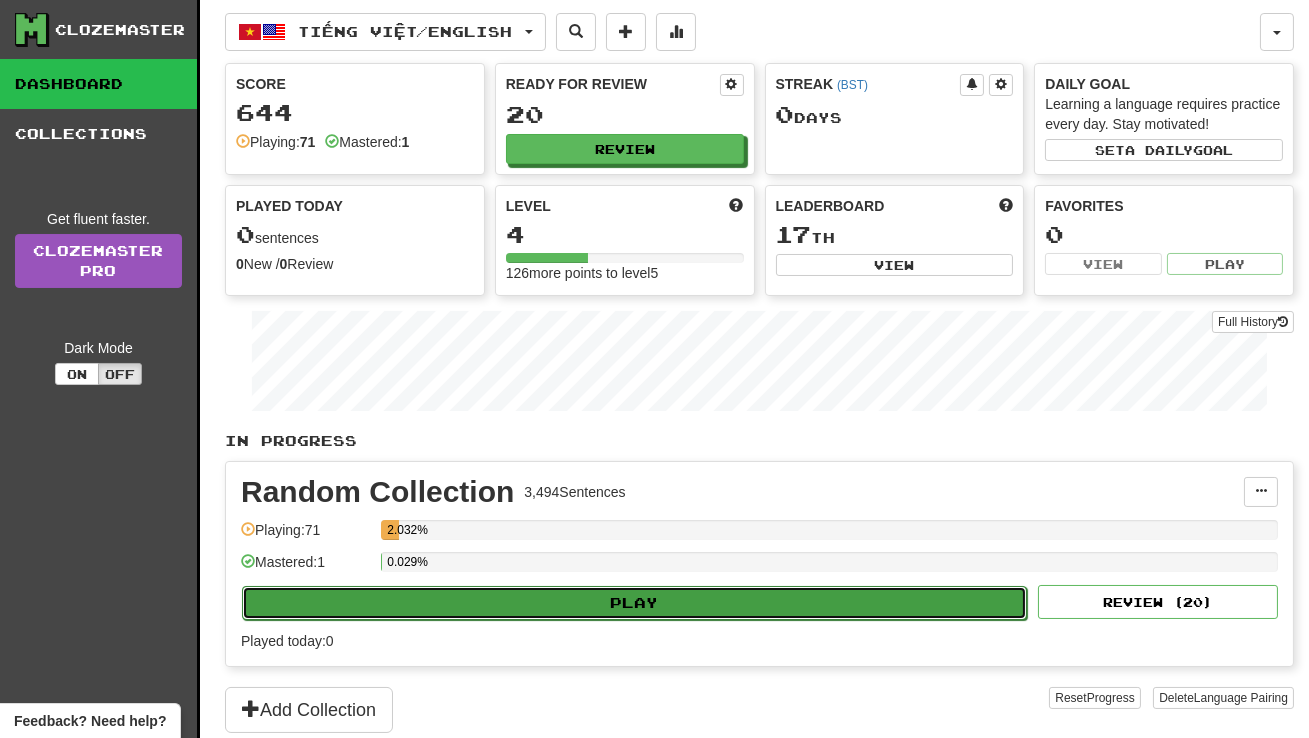 click on "Play" at bounding box center (634, 603) 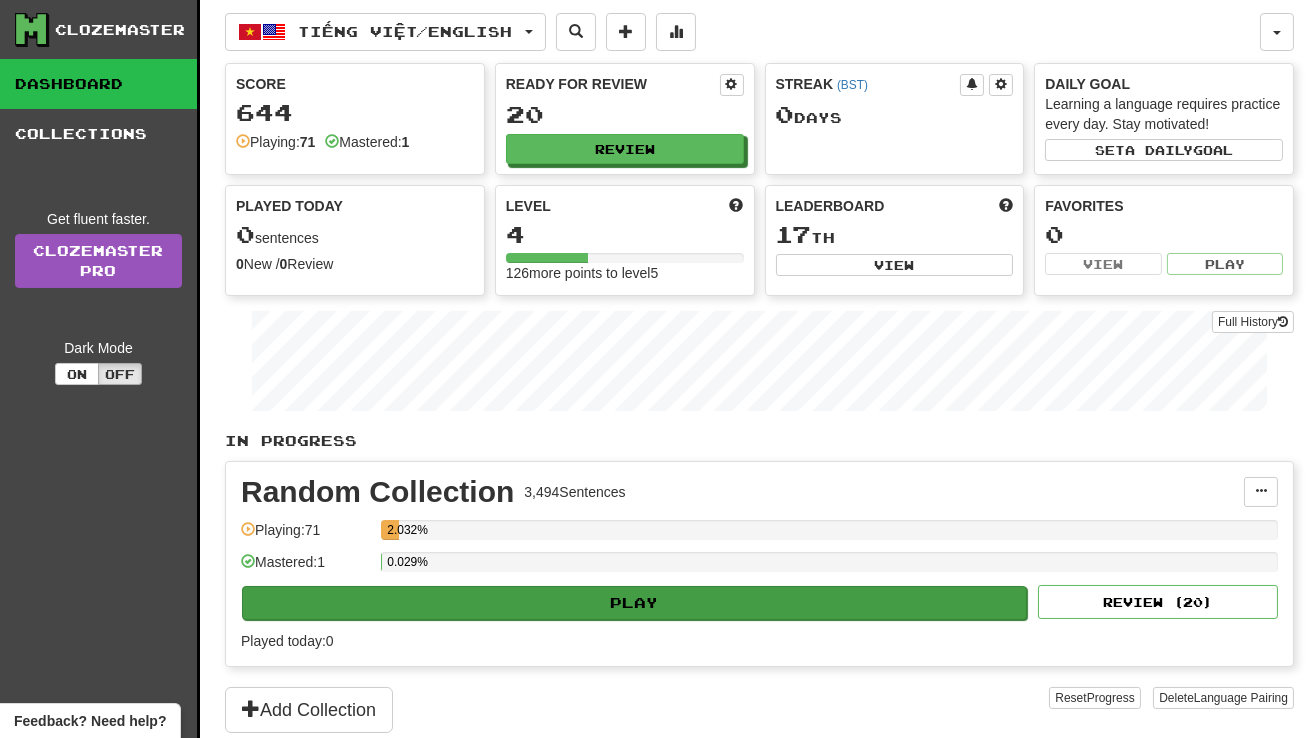 select on "**" 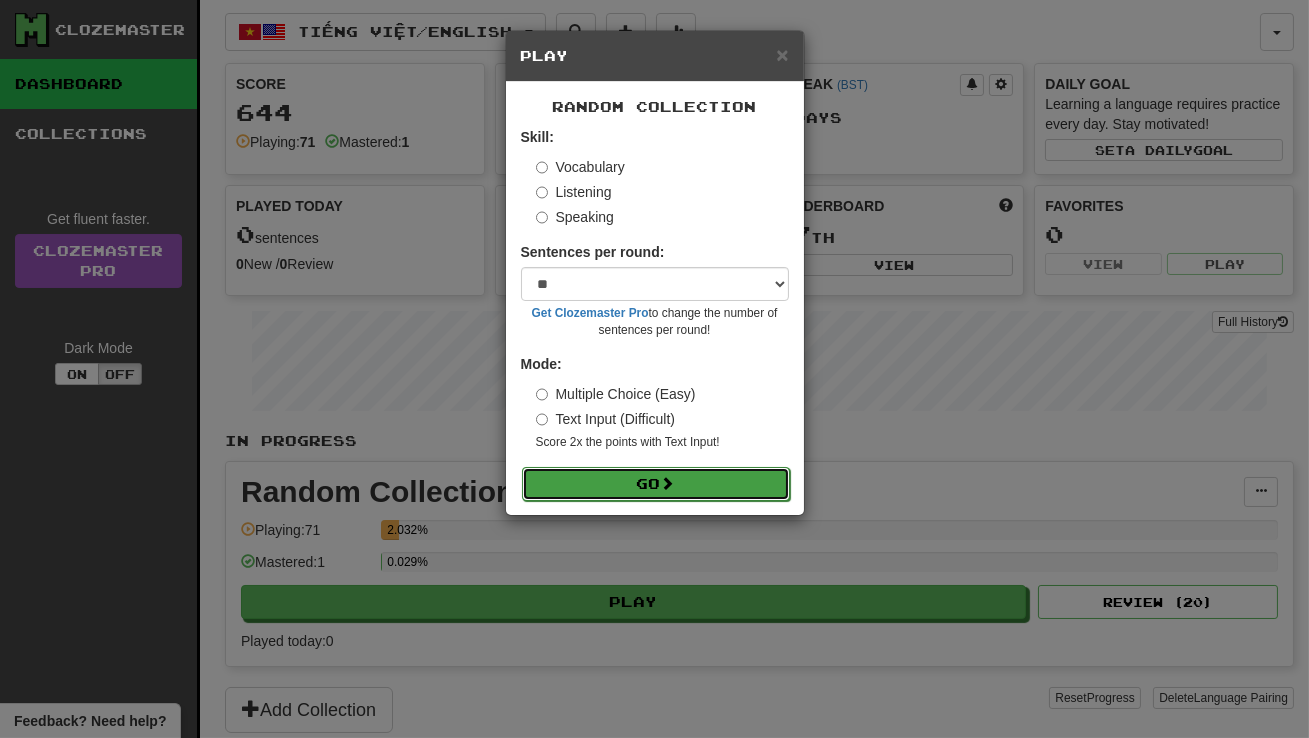 click on "Go" at bounding box center (656, 484) 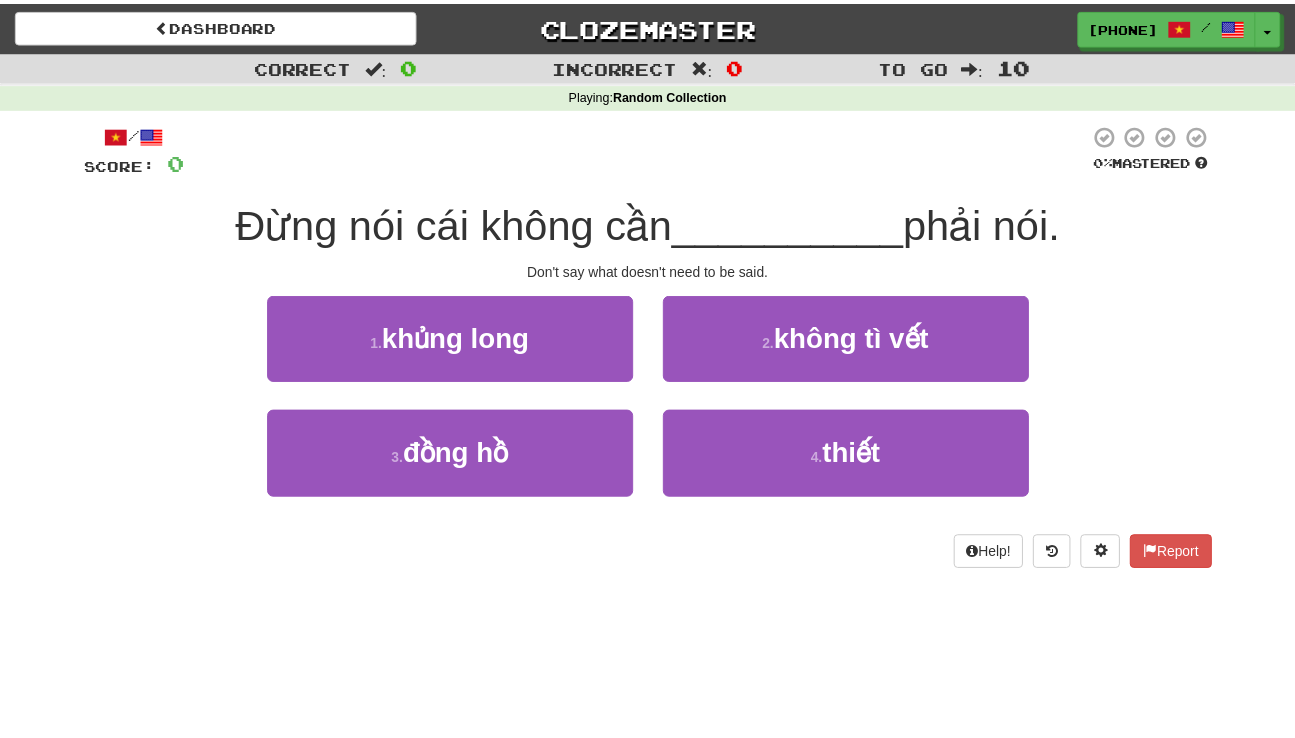 scroll, scrollTop: 0, scrollLeft: 0, axis: both 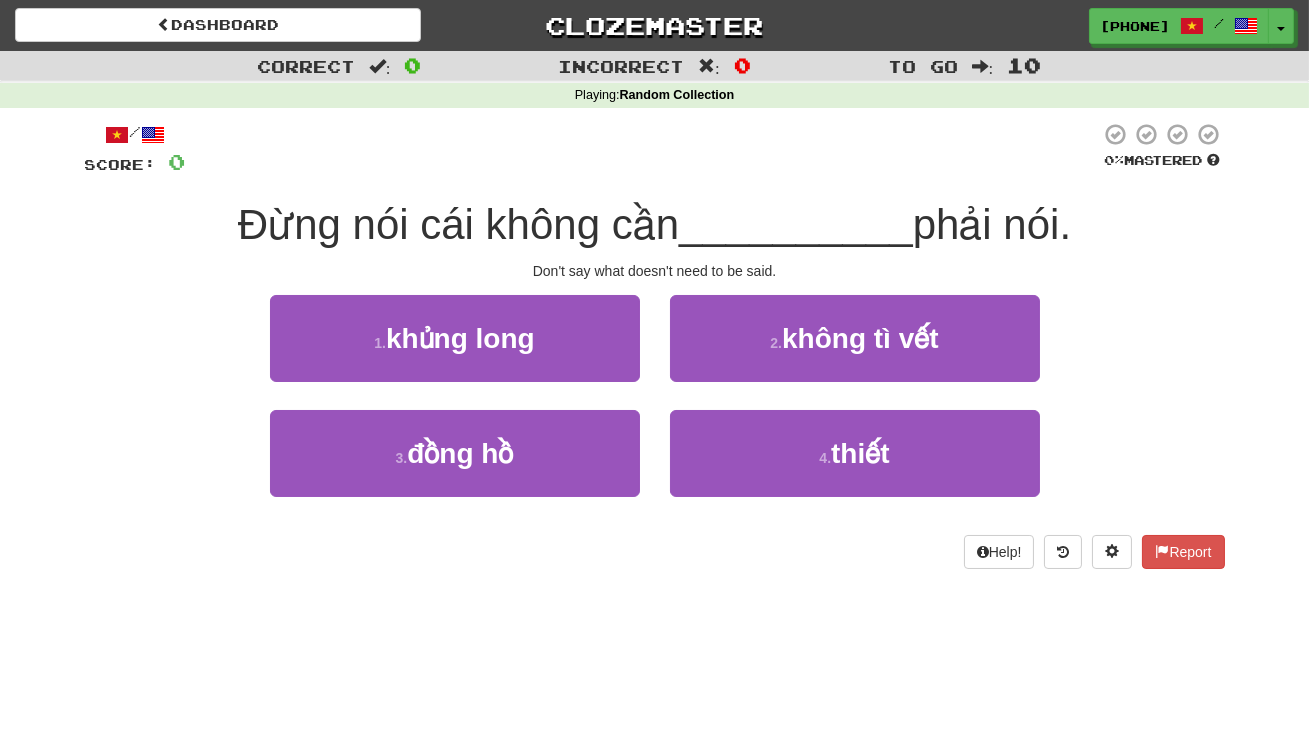 click on "1 .  khủng long 2 .  không tì vết" at bounding box center [655, 352] 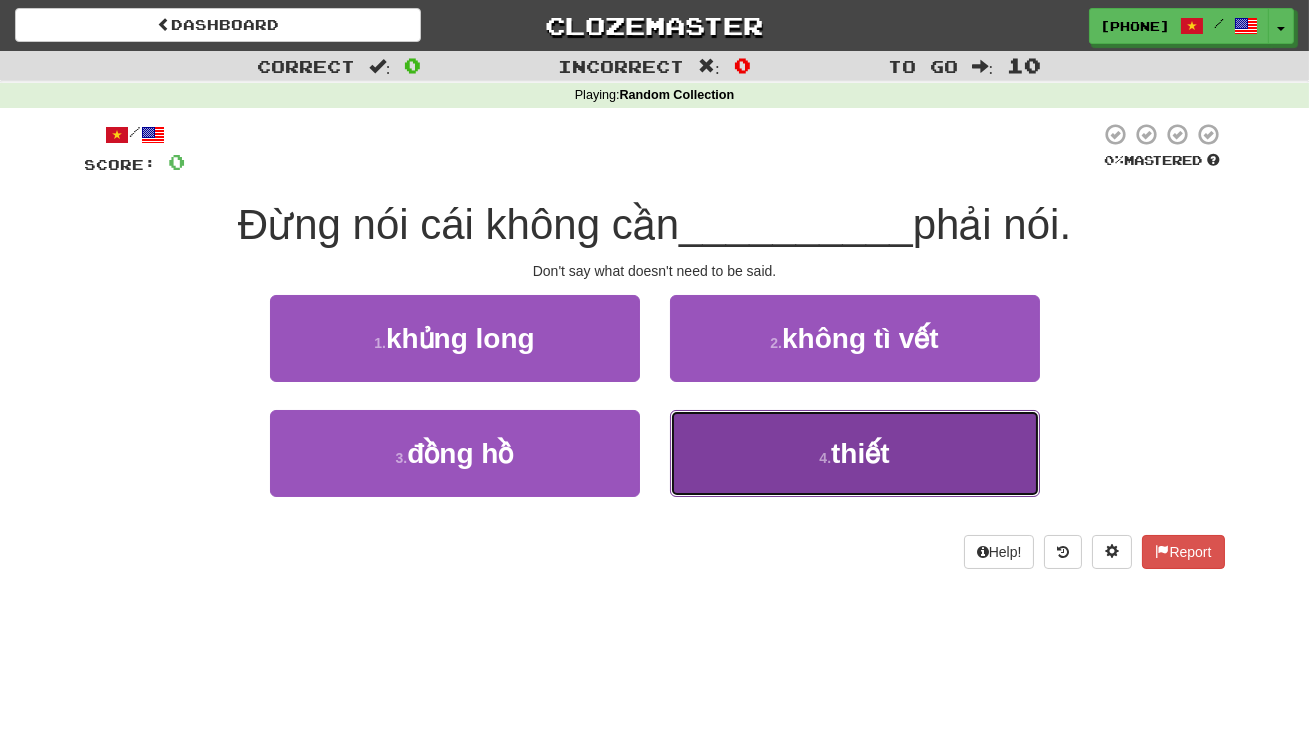 click on "4 .  thiết" at bounding box center [855, 453] 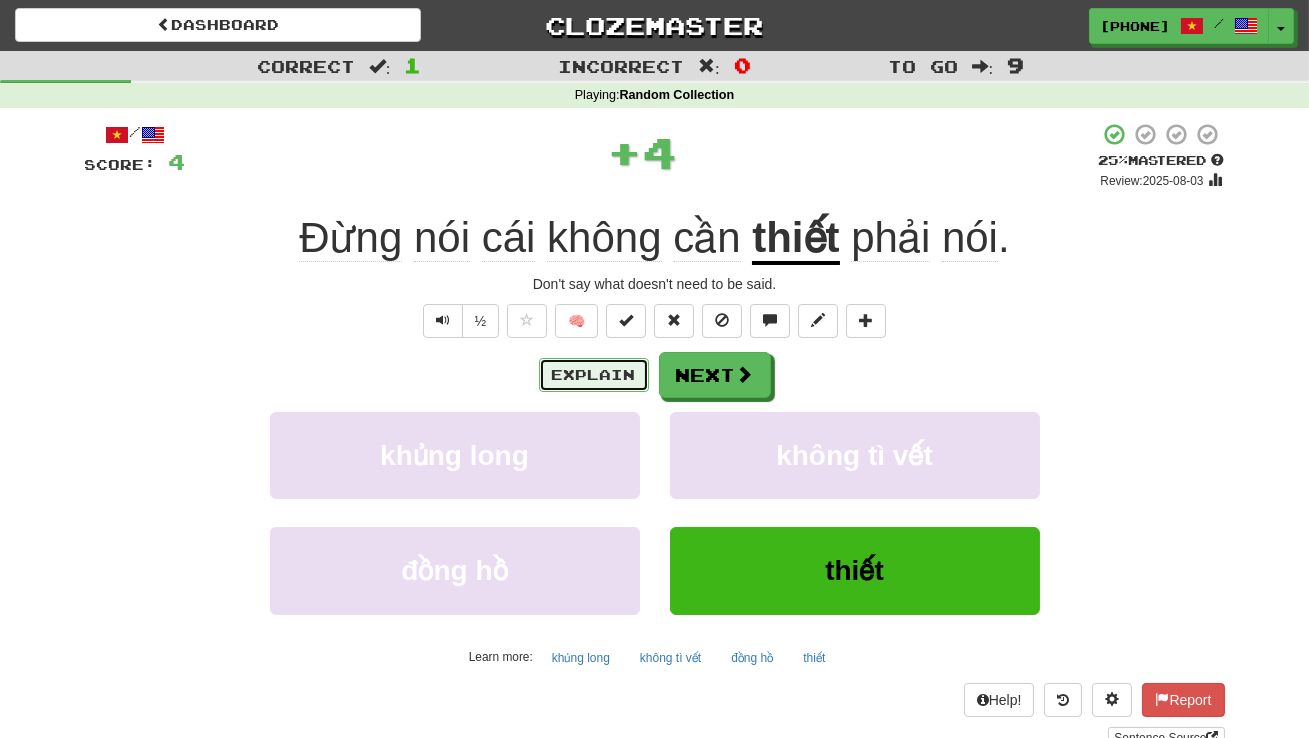 click on "Explain" at bounding box center (594, 375) 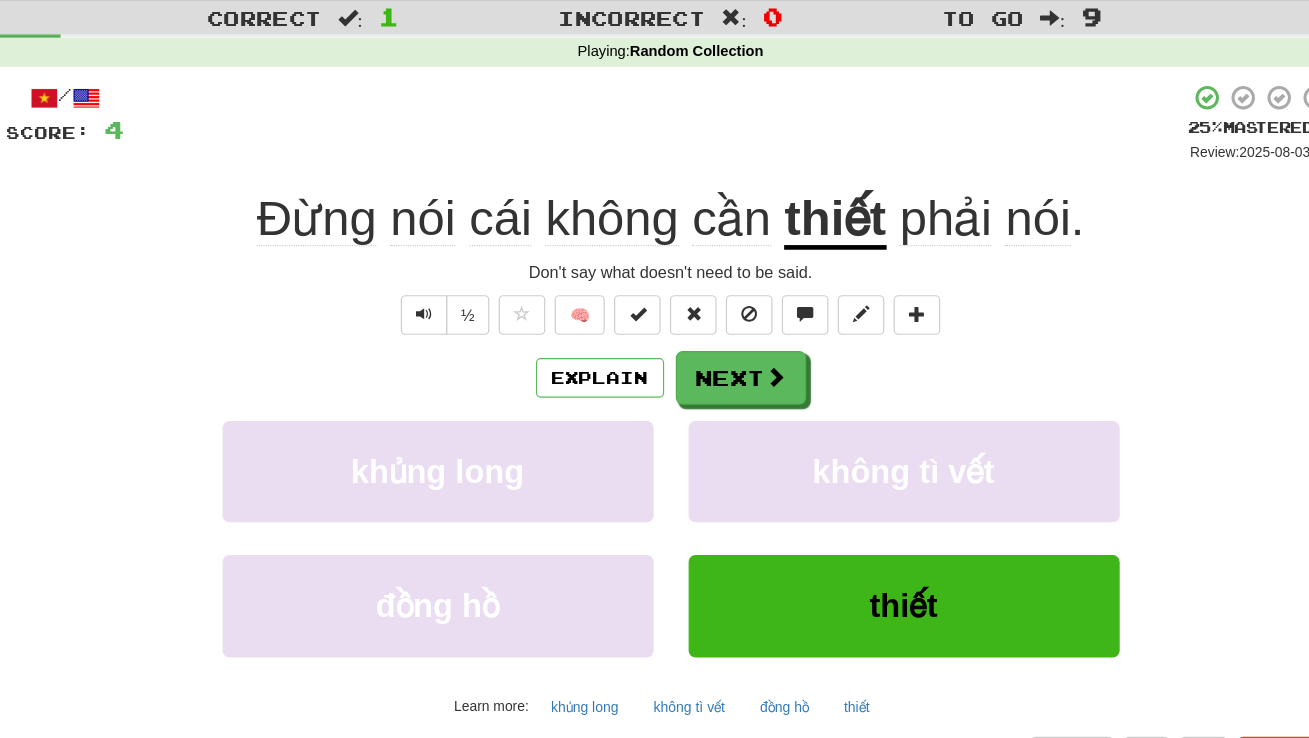 click on "thiết" at bounding box center [795, 239] 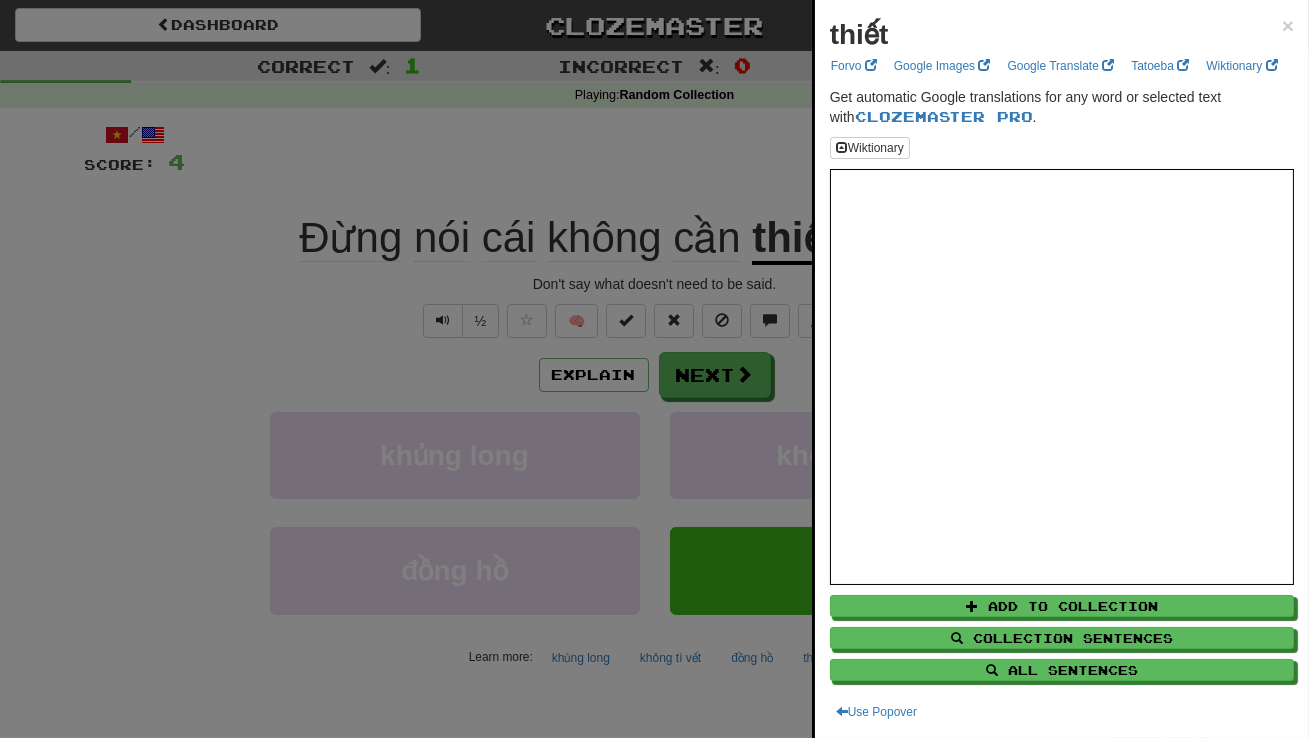 click at bounding box center [654, 369] 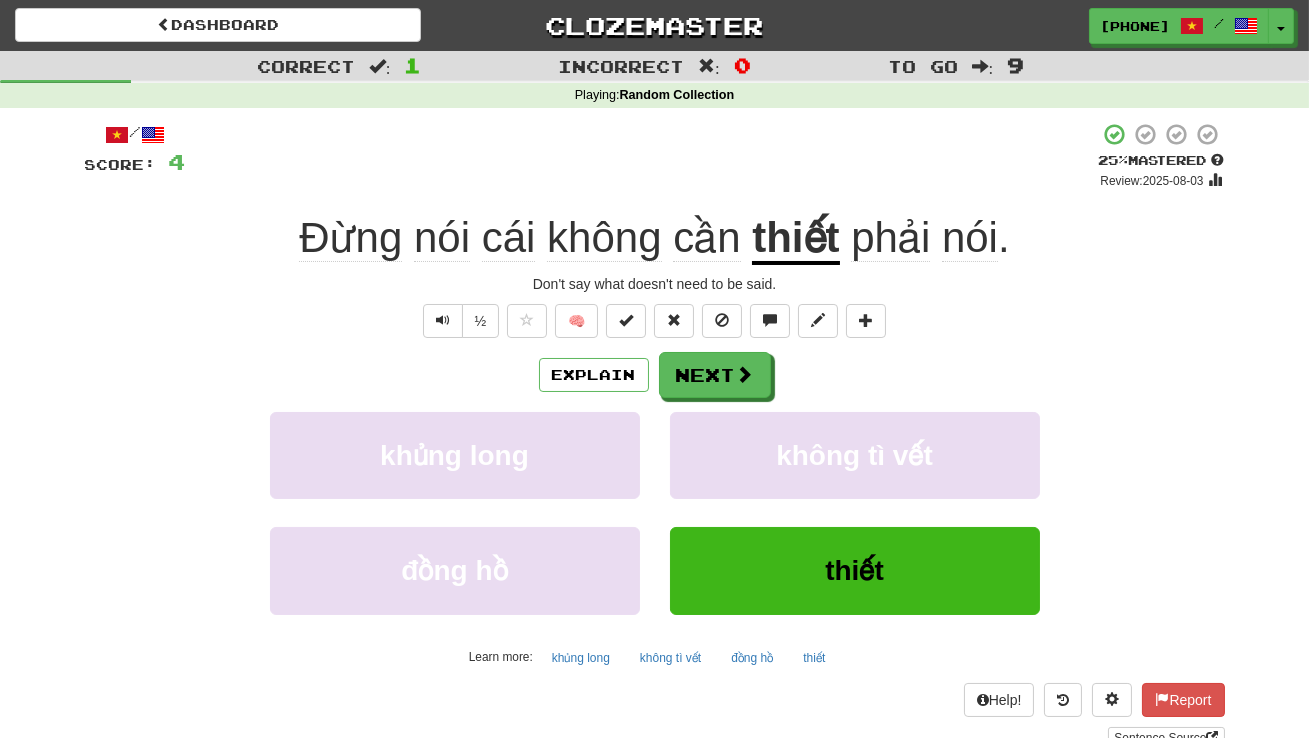 click on "Đừng" 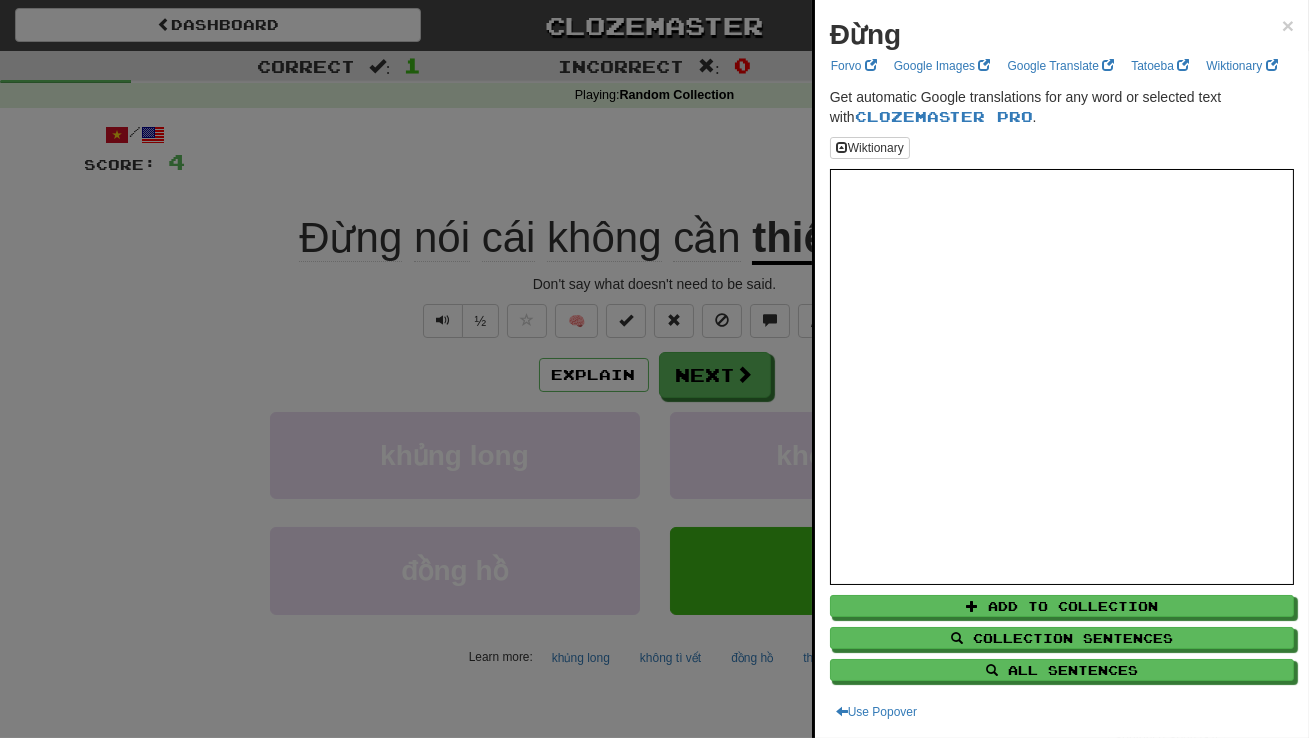 click at bounding box center (654, 369) 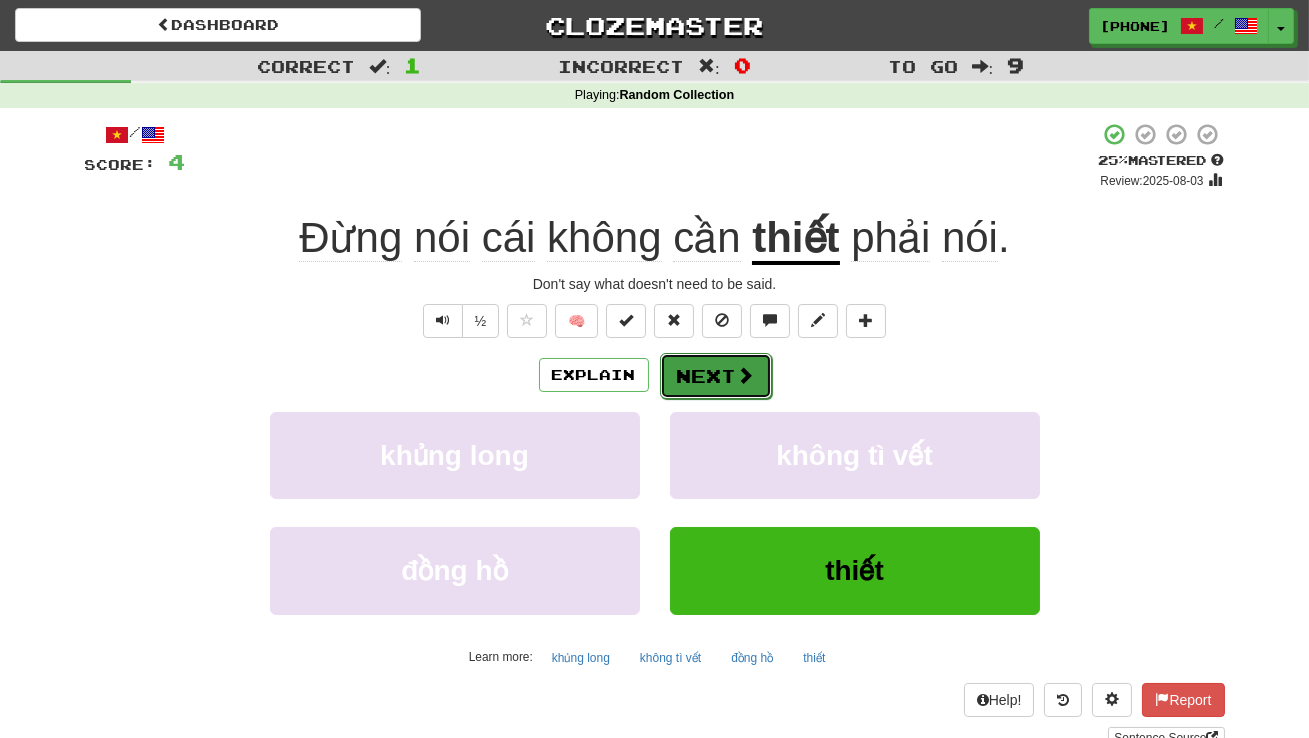 click at bounding box center (746, 375) 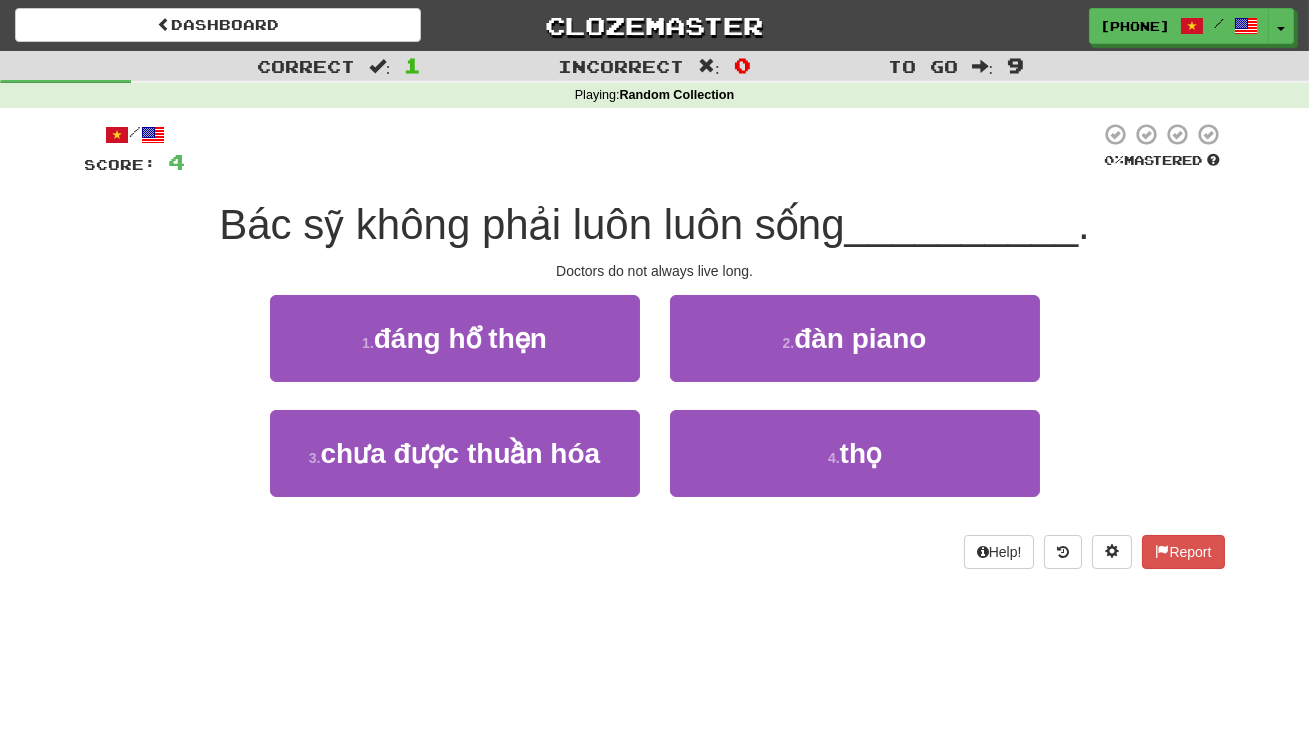 click on "1 .  đáng hổ thẹn" at bounding box center [455, 352] 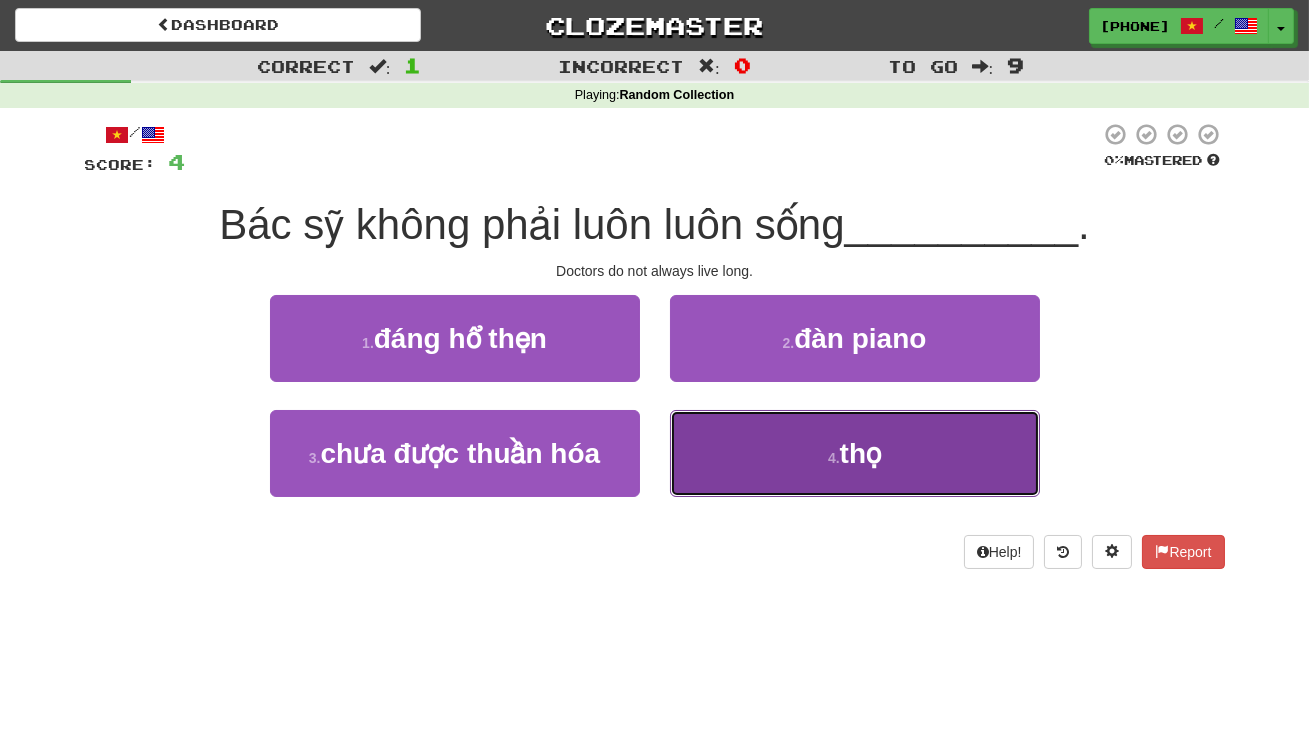 click on "4 .  thọ" at bounding box center (855, 453) 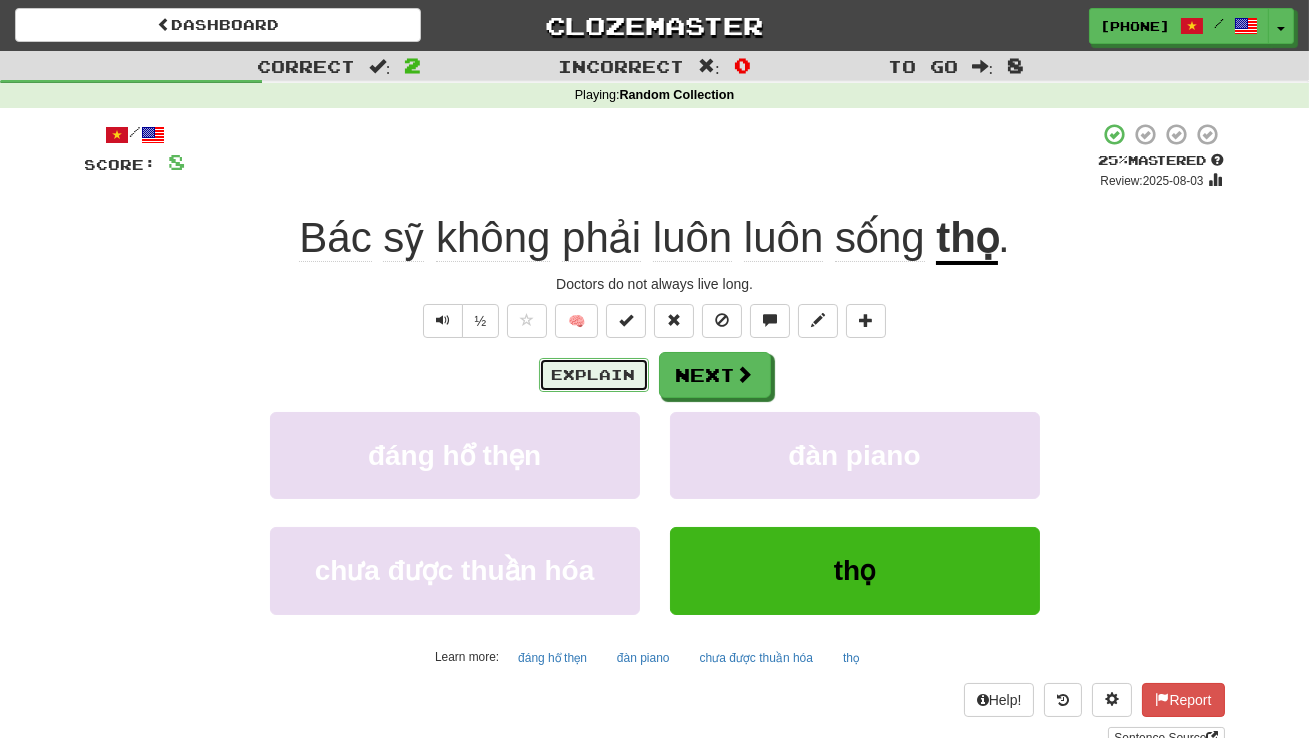 click on "Explain" at bounding box center (594, 375) 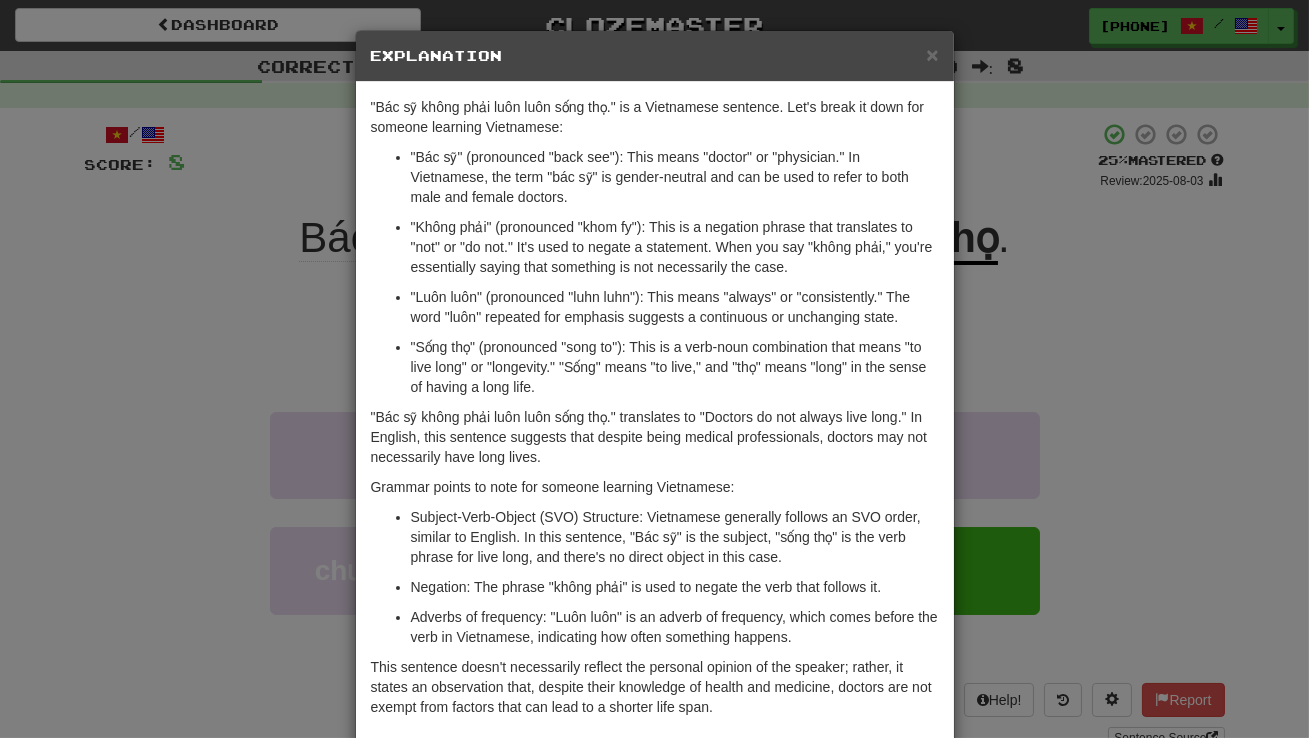 click on "× Explanation "Bác sỹ không phải luôn luôn sống thọ." is a Vietnamese sentence. Let's break it down for someone learning Vietnamese:
"Bác sỹ" (pronounced "back see"): This means "doctor" or "physician." In Vietnamese, the term "bác sỹ" is gender-neutral and can be used to refer to both male and female doctors.
"Không phải" (pronounced "khom fy"): This is a negation phrase that translates to "not" or "do not." It's used to negate a statement. When you say "không phải," you're essentially saying that something is not necessarily the case.
"Luôn luôn" (pronounced "luhn luhn"): This means "always" or "consistently." The word "luôn" repeated for emphasis suggests a continuous or unchanging state.
"Sống thọ" (pronounced "song to"): This is a verb-noun combination that means "to live long" or "longevity." "Sống" means "to live," and "thọ" means "long" in the sense of having a long life.
Grammar points to note for someone learning Vietnamese:" at bounding box center (654, 369) 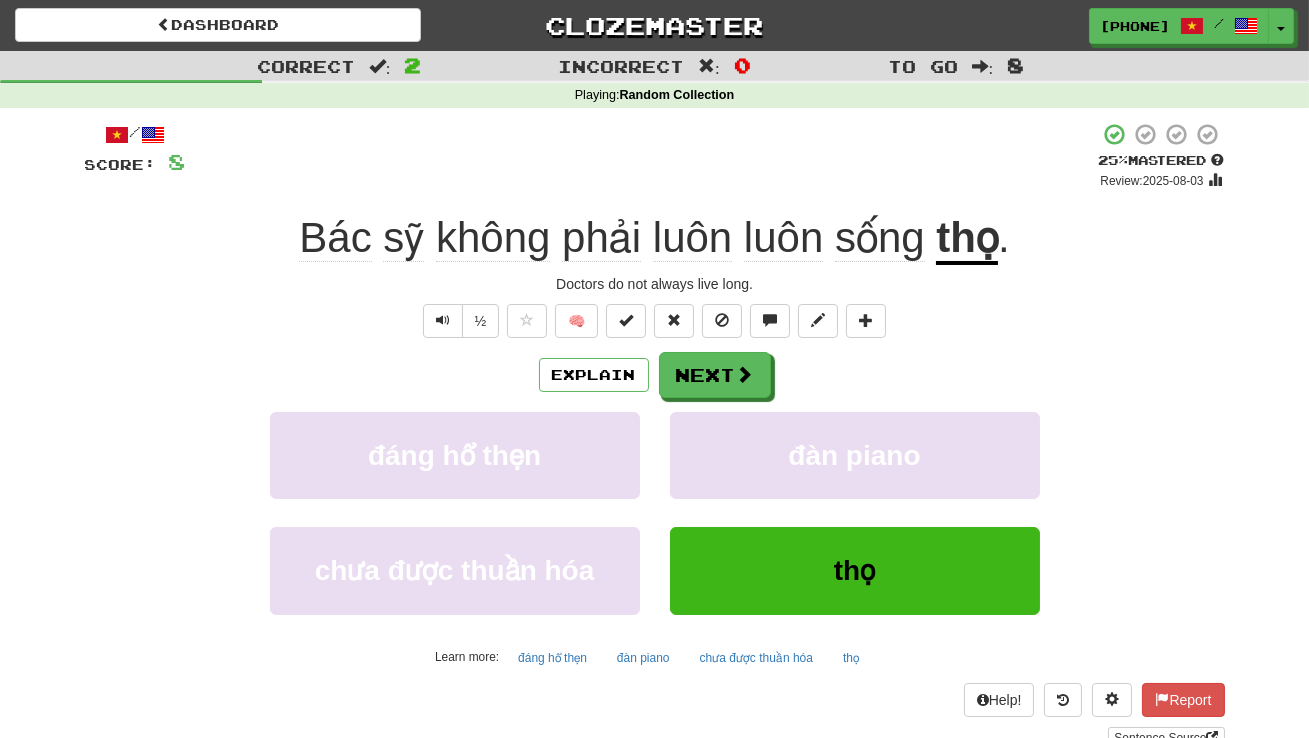 click on "Bác" 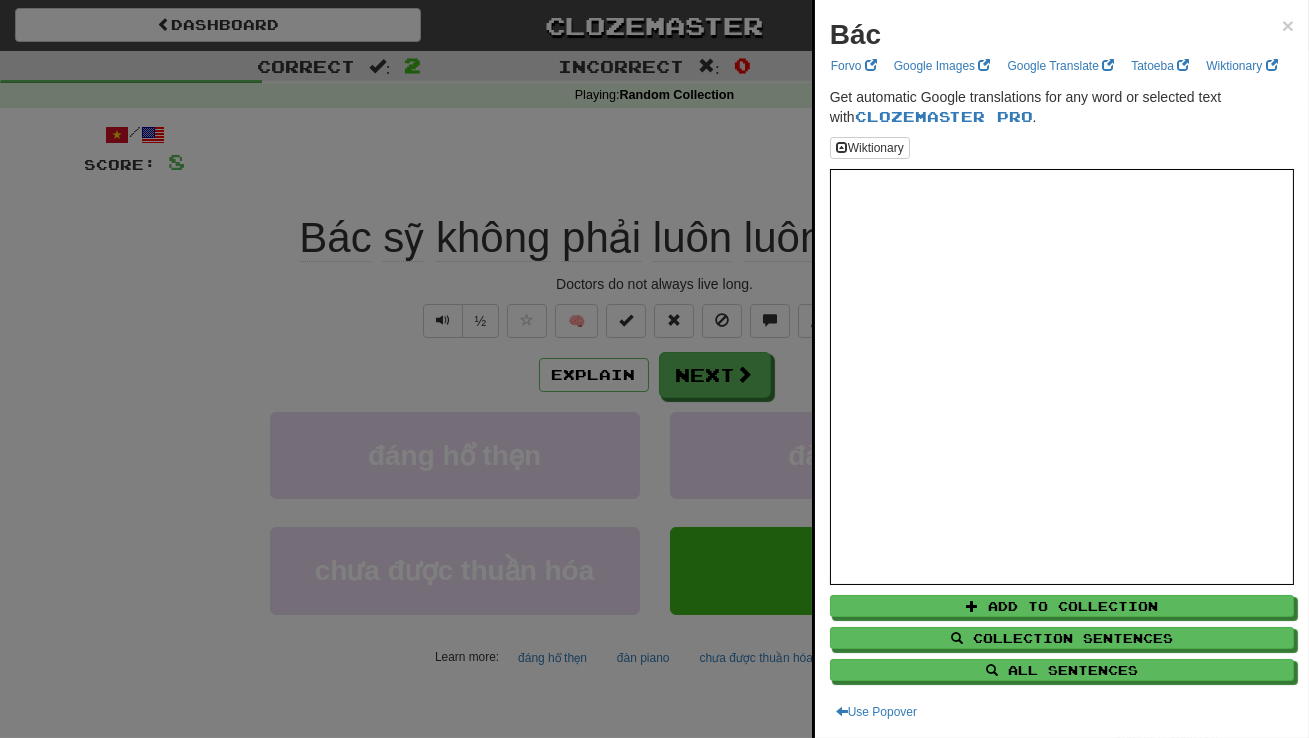 click at bounding box center [654, 369] 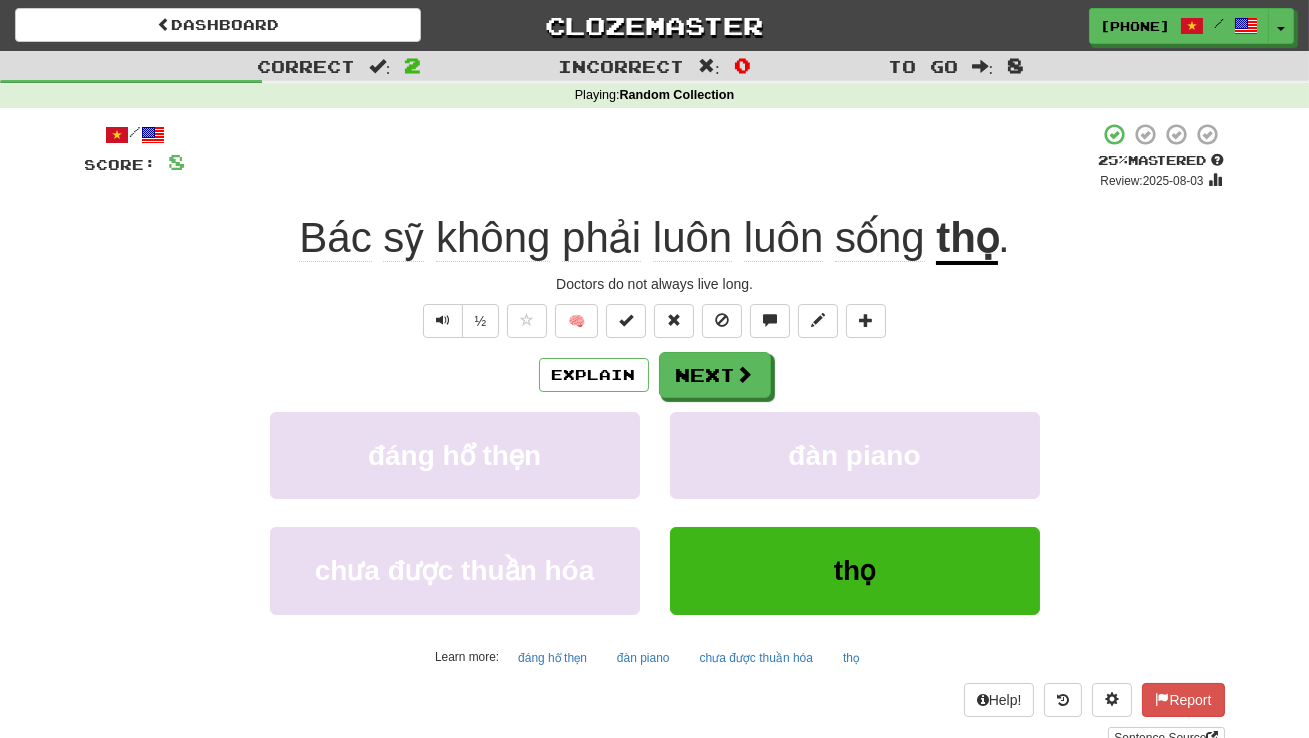 click on "sỹ" 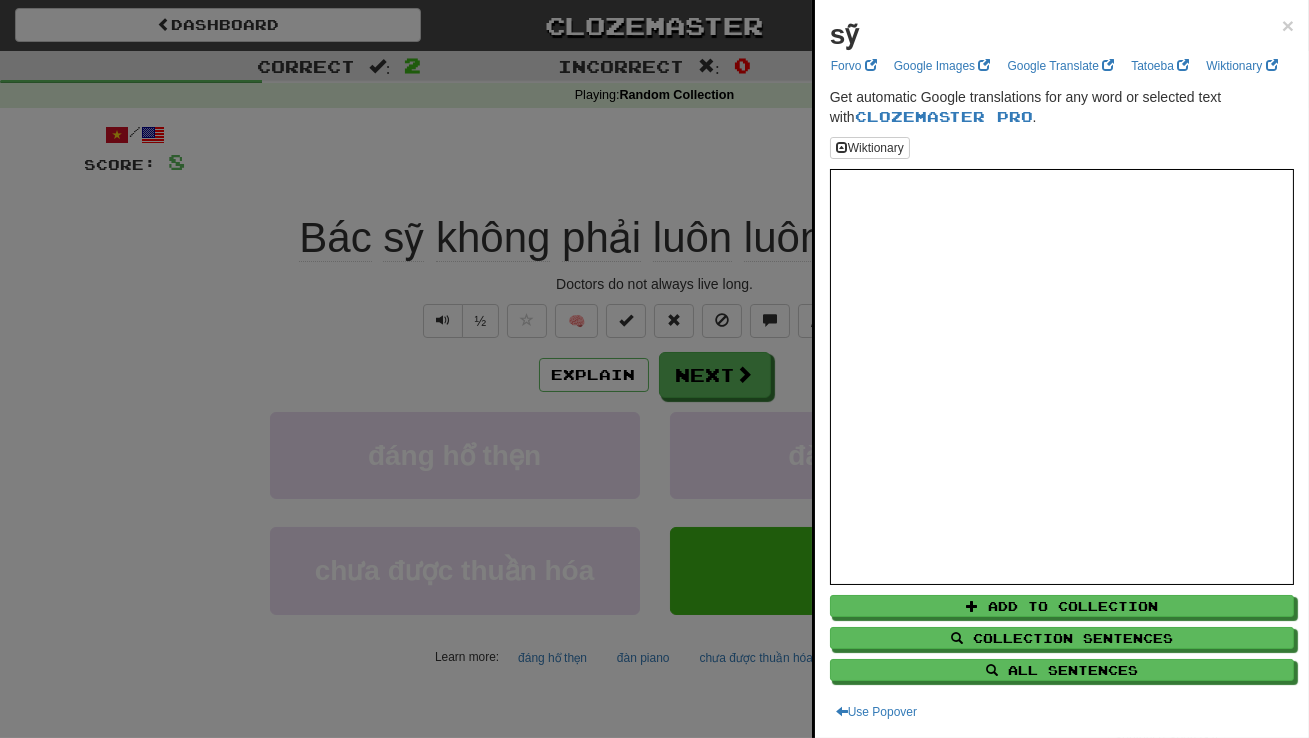 click at bounding box center [654, 369] 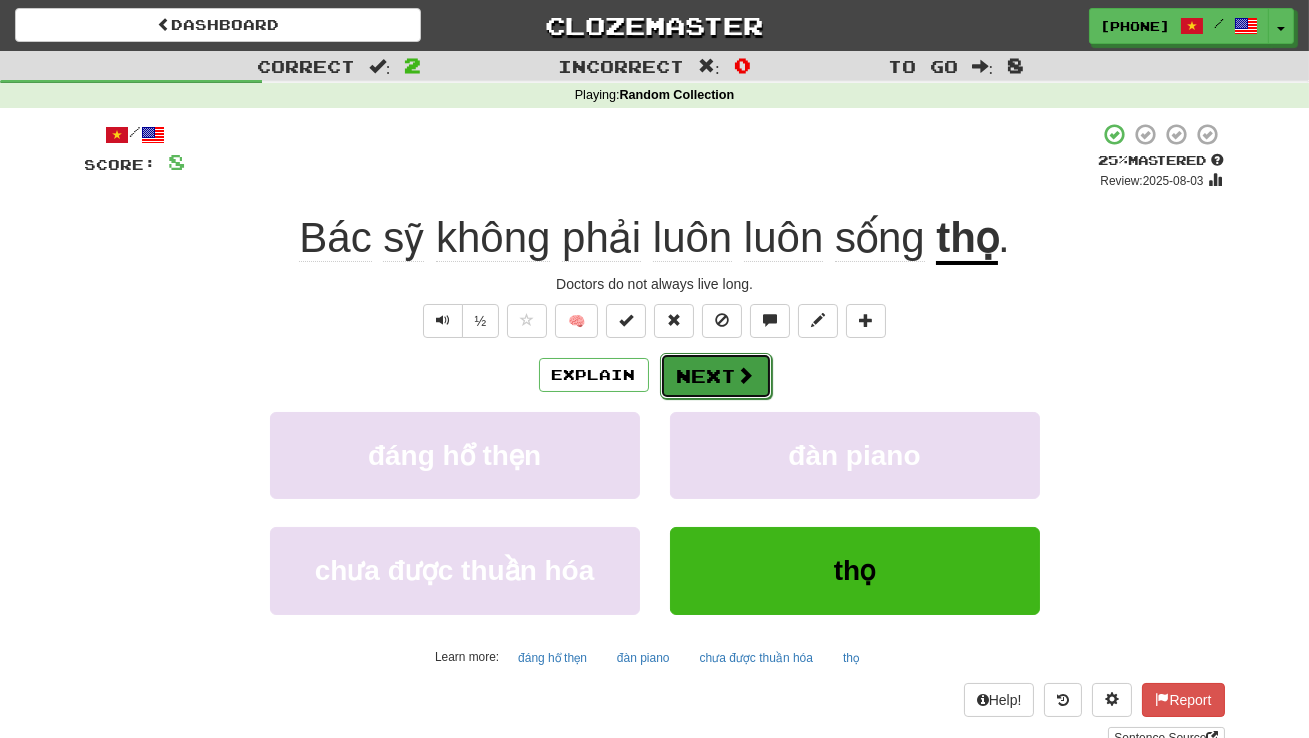 click on "Next" at bounding box center [716, 376] 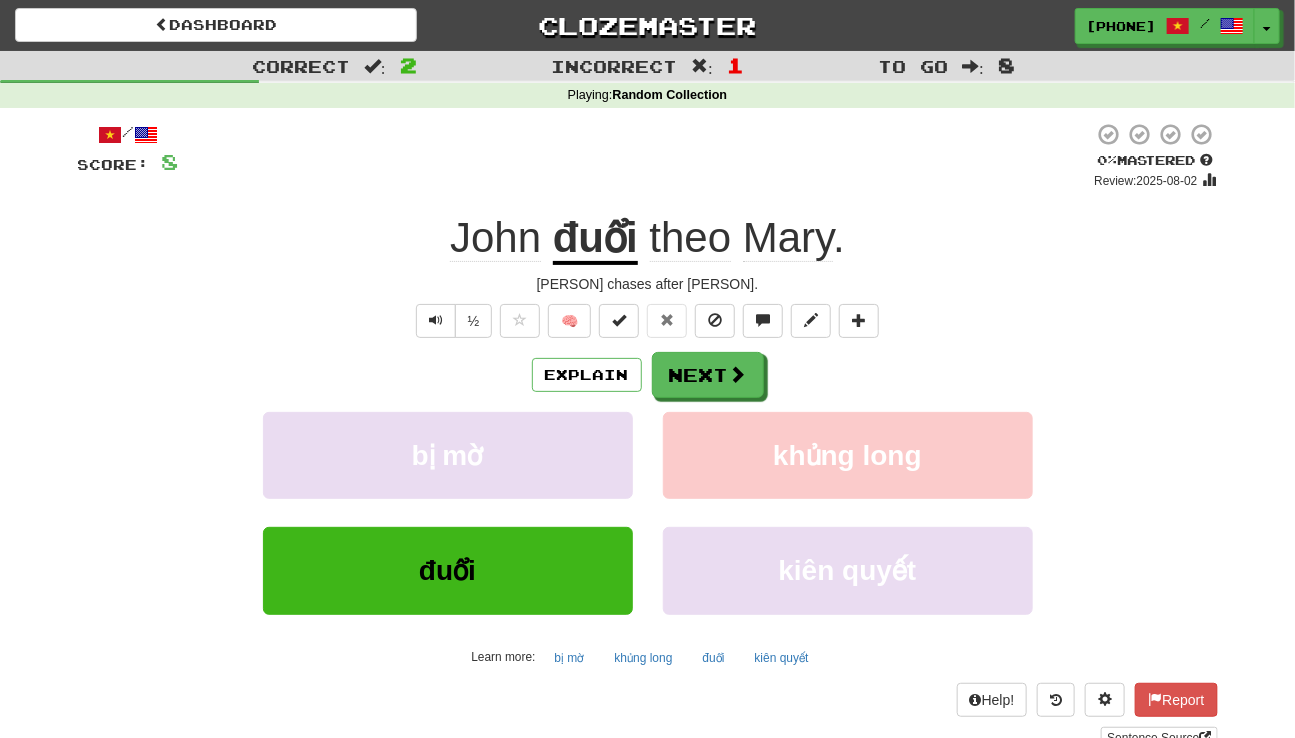 click on "đuổi" at bounding box center (595, 239) 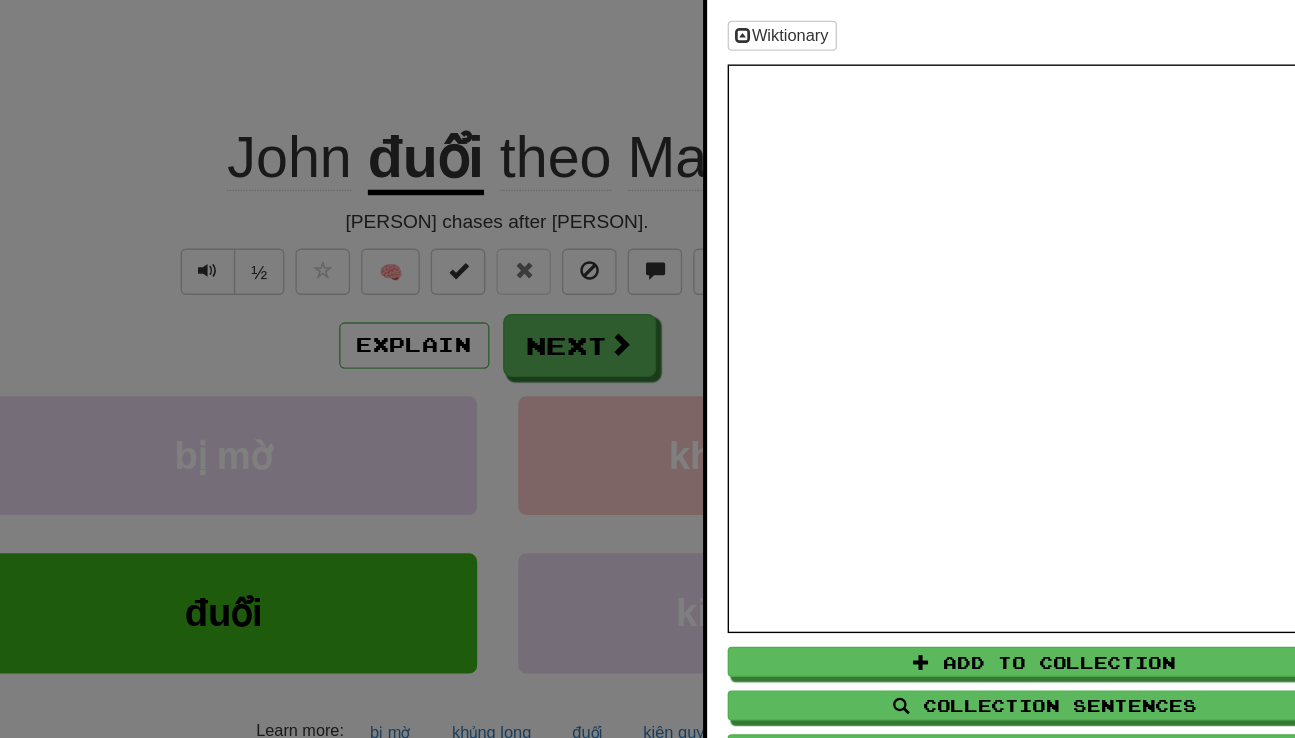 click at bounding box center [647, 369] 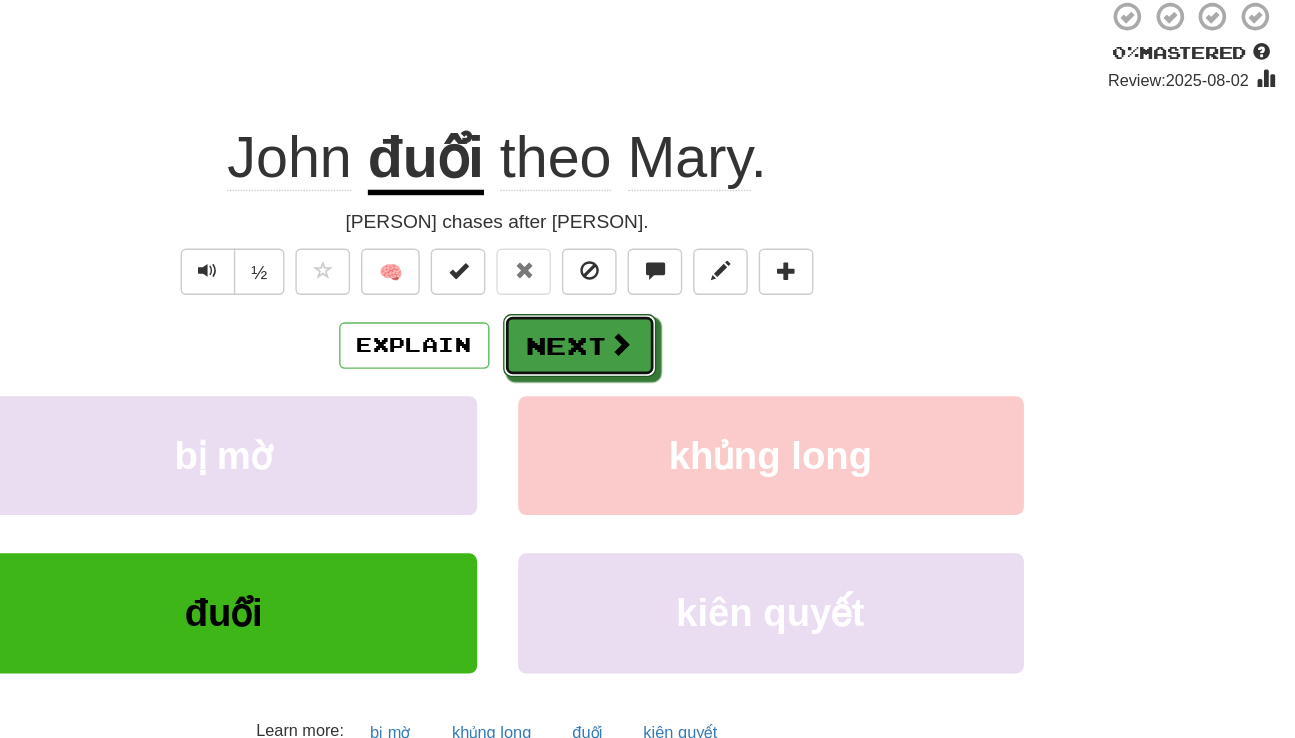 click on "Next" at bounding box center (708, 375) 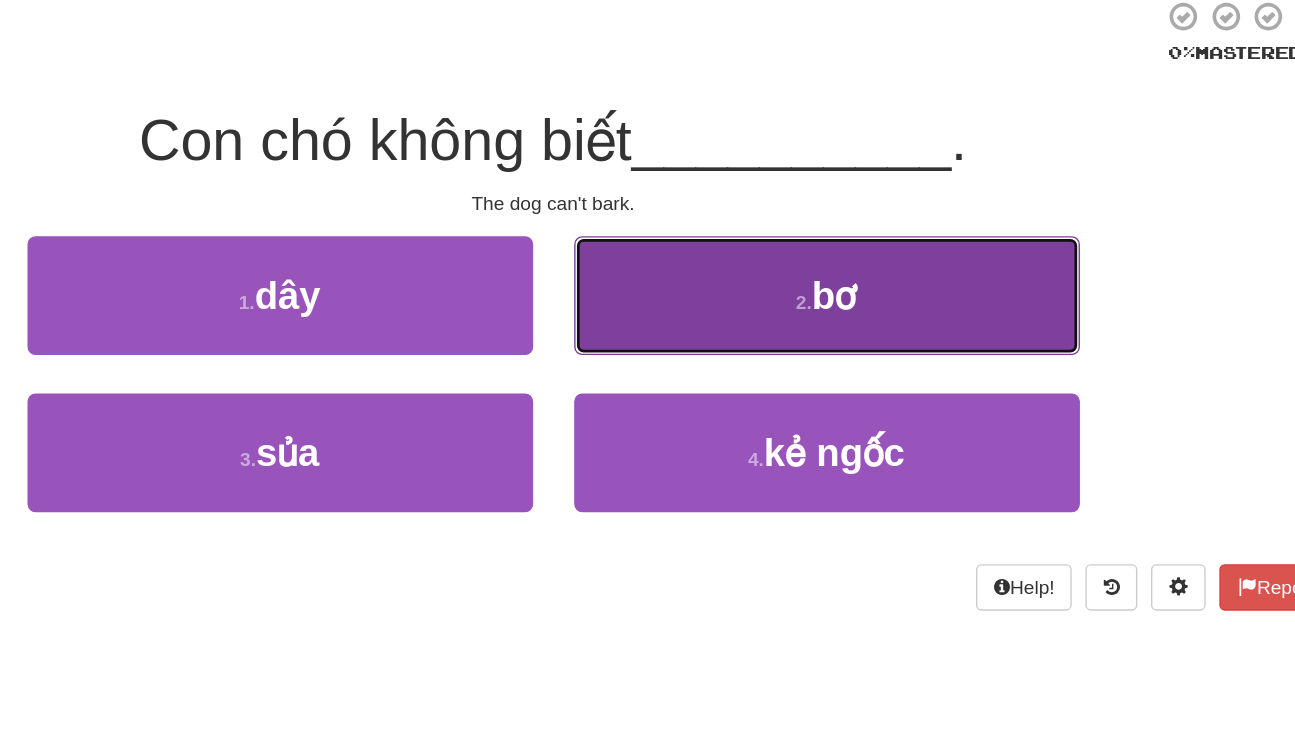 click on "2 .  bơ" at bounding box center [848, 338] 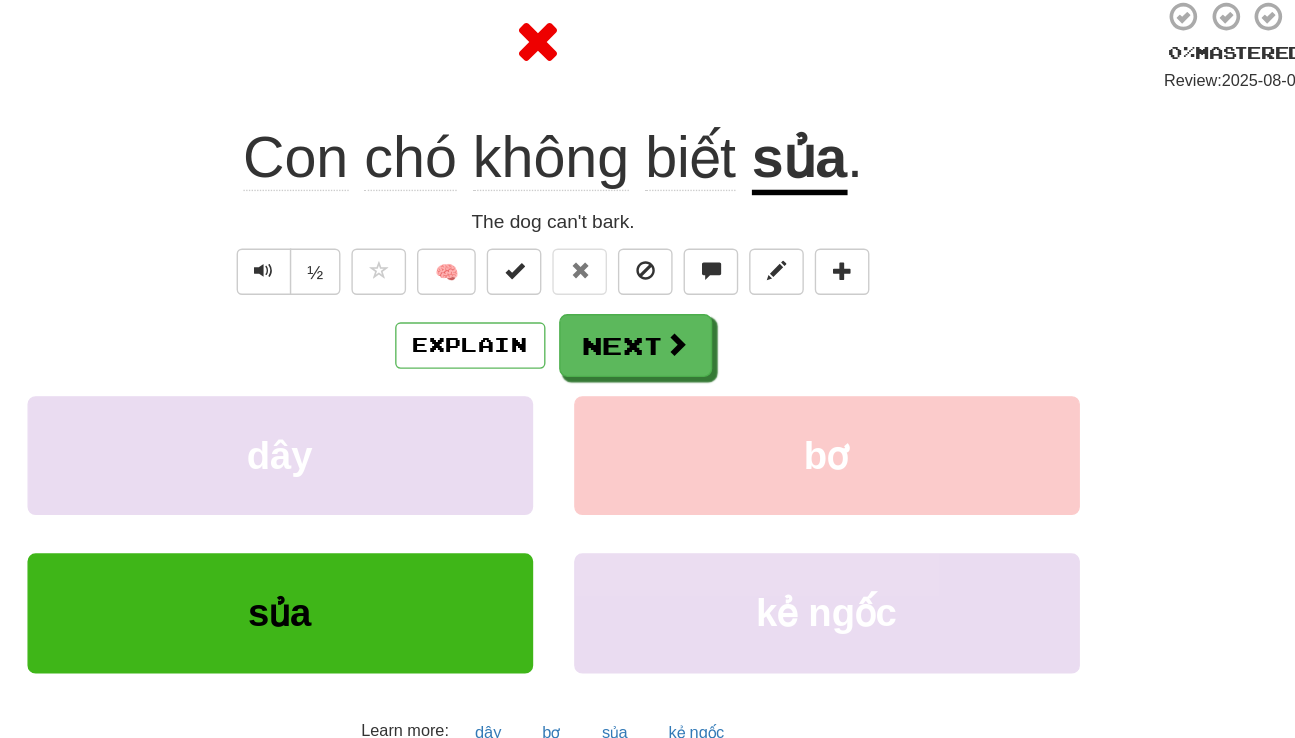 click on "sủa" at bounding box center [828, 239] 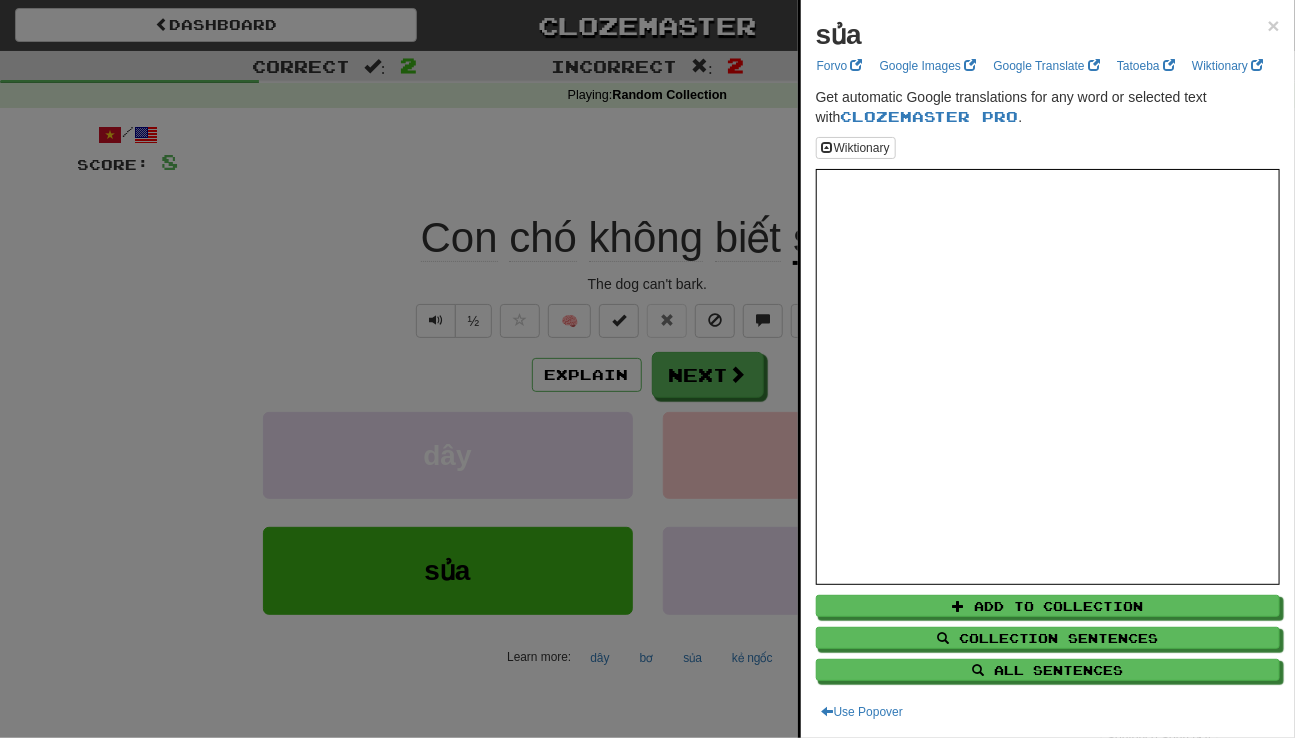 click at bounding box center [647, 369] 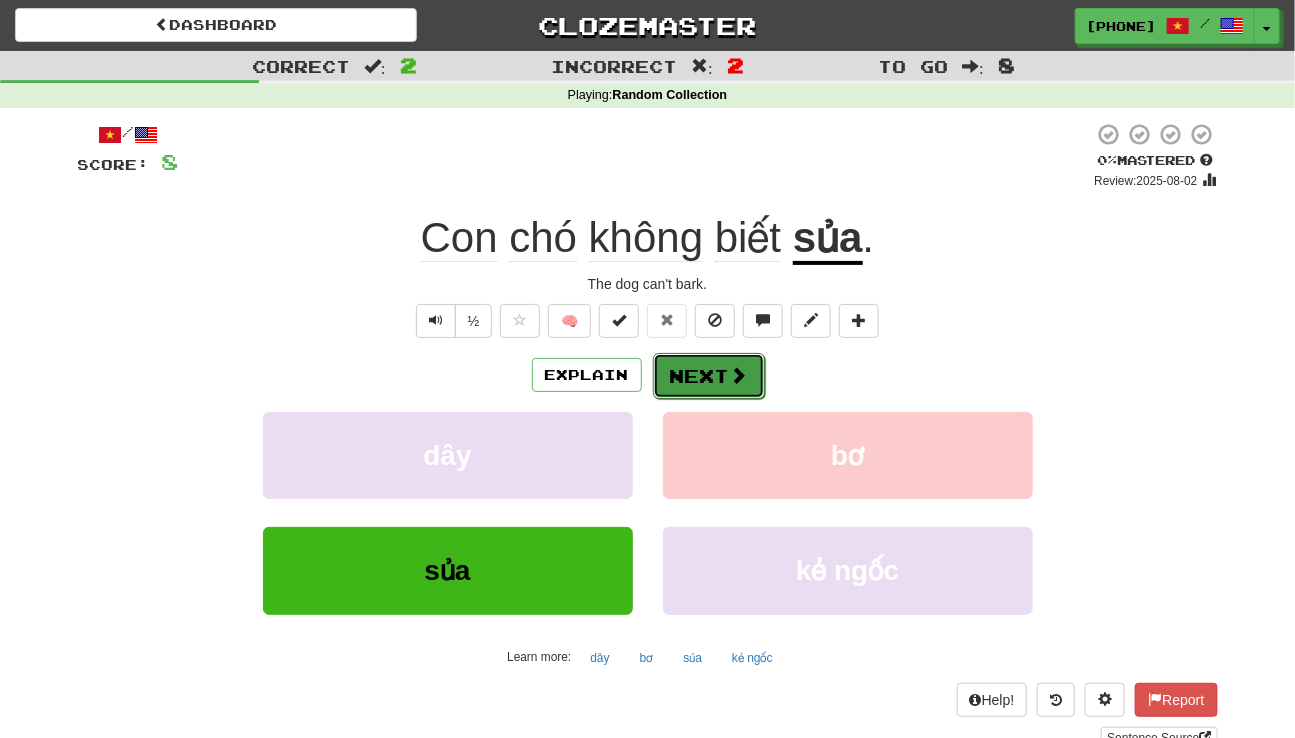 click on "Next" at bounding box center [709, 376] 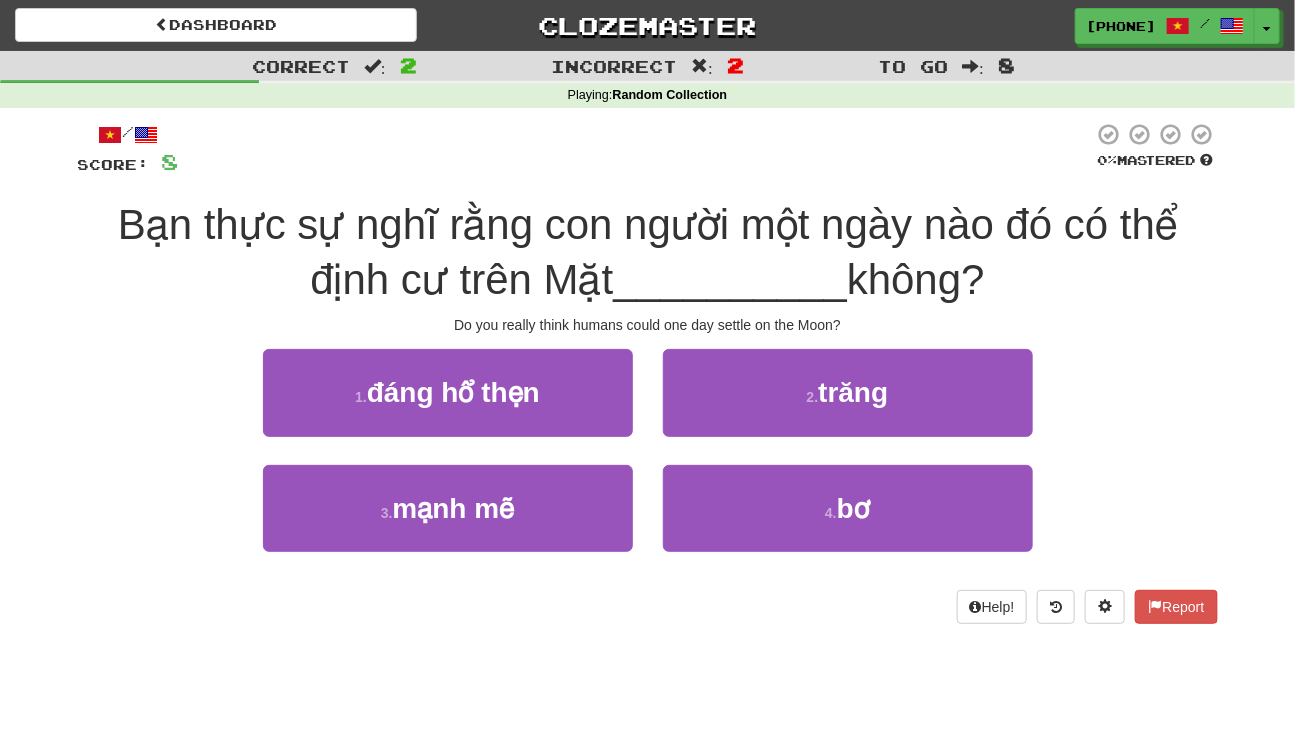 click on "Do you really think humans could one day settle on the Moon?" at bounding box center [648, 325] 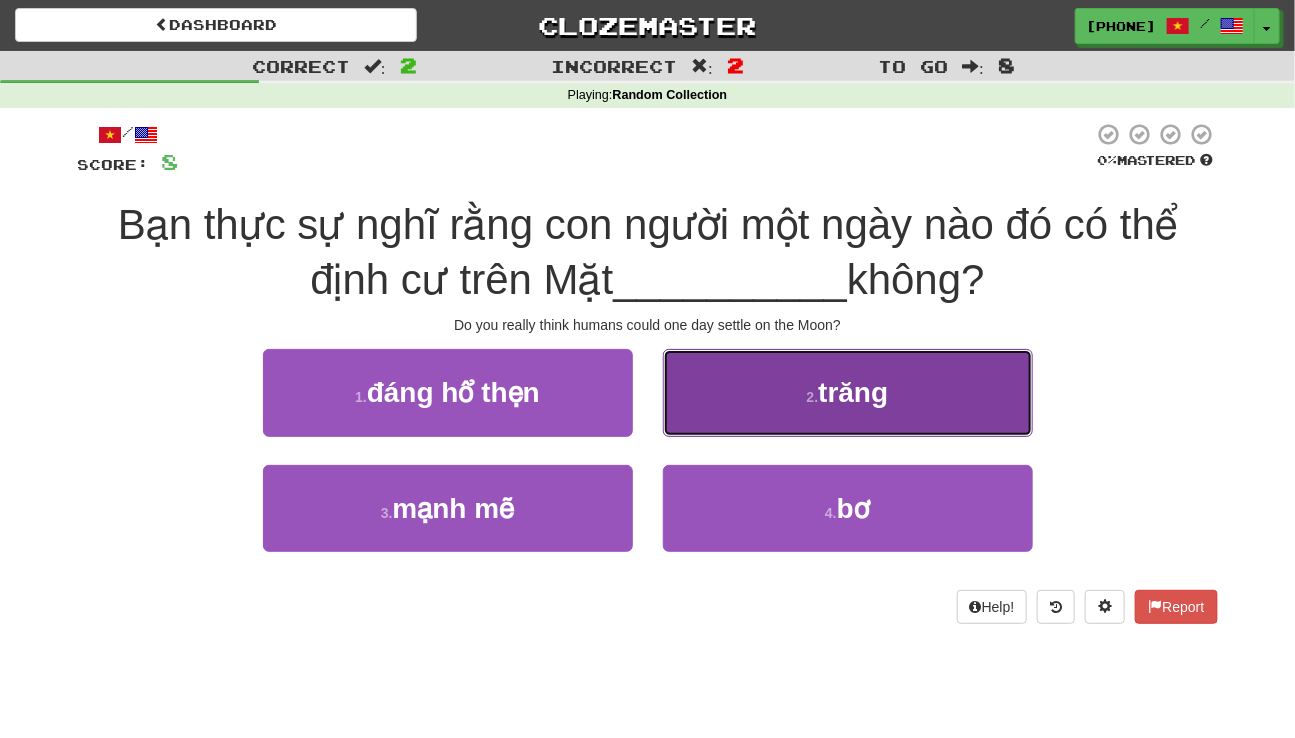 click on "2 .  trăng" at bounding box center (848, 392) 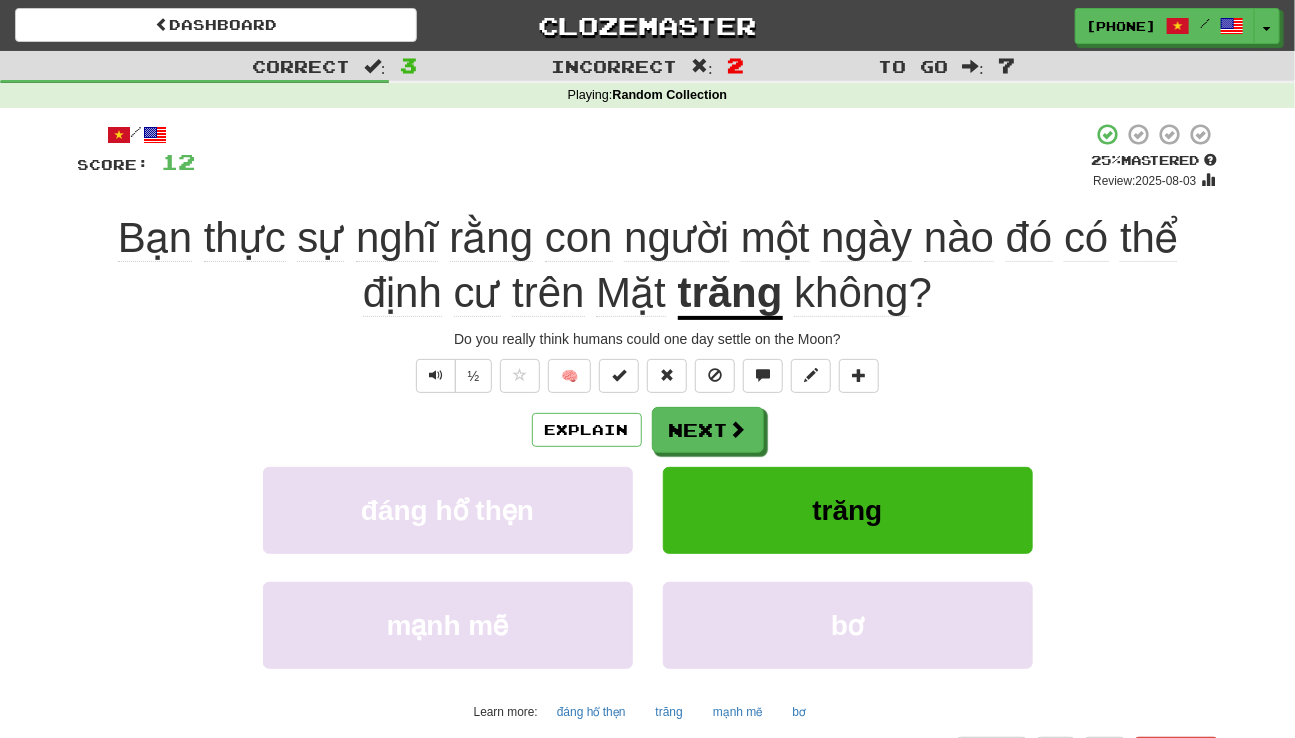click on "định" 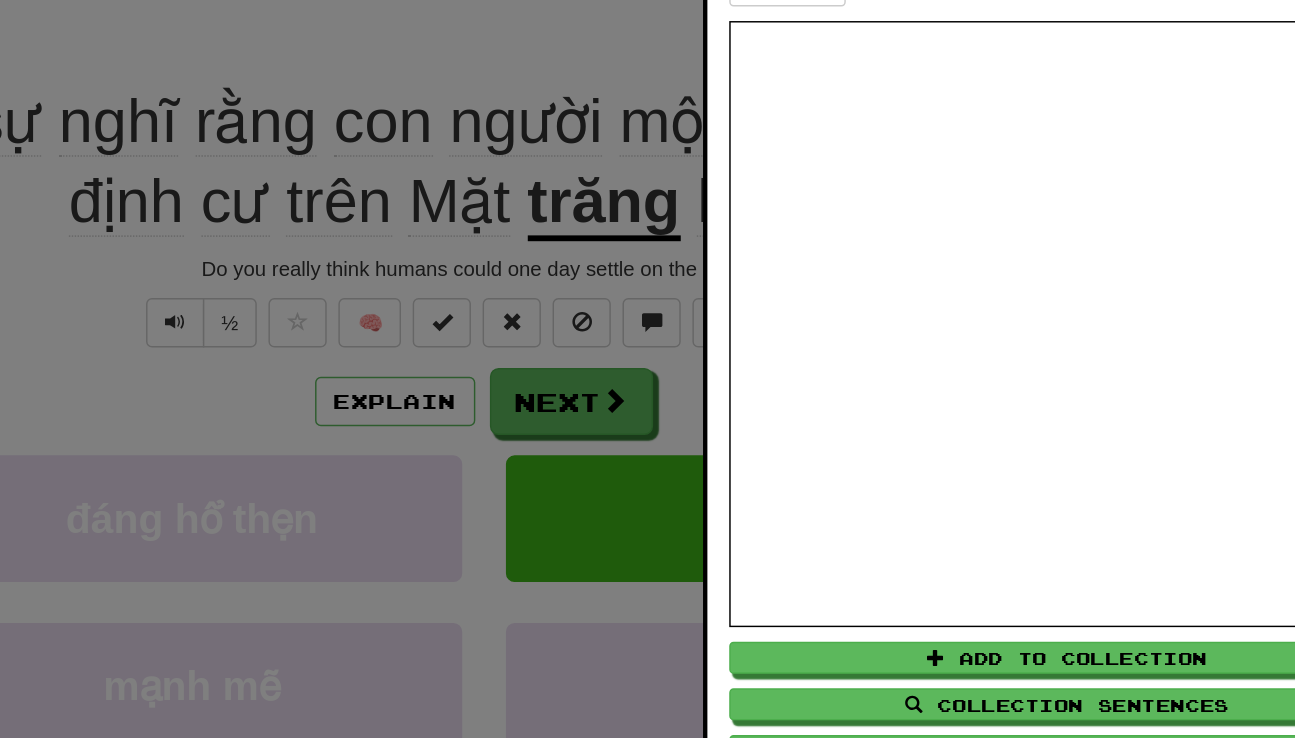 click at bounding box center (647, 369) 